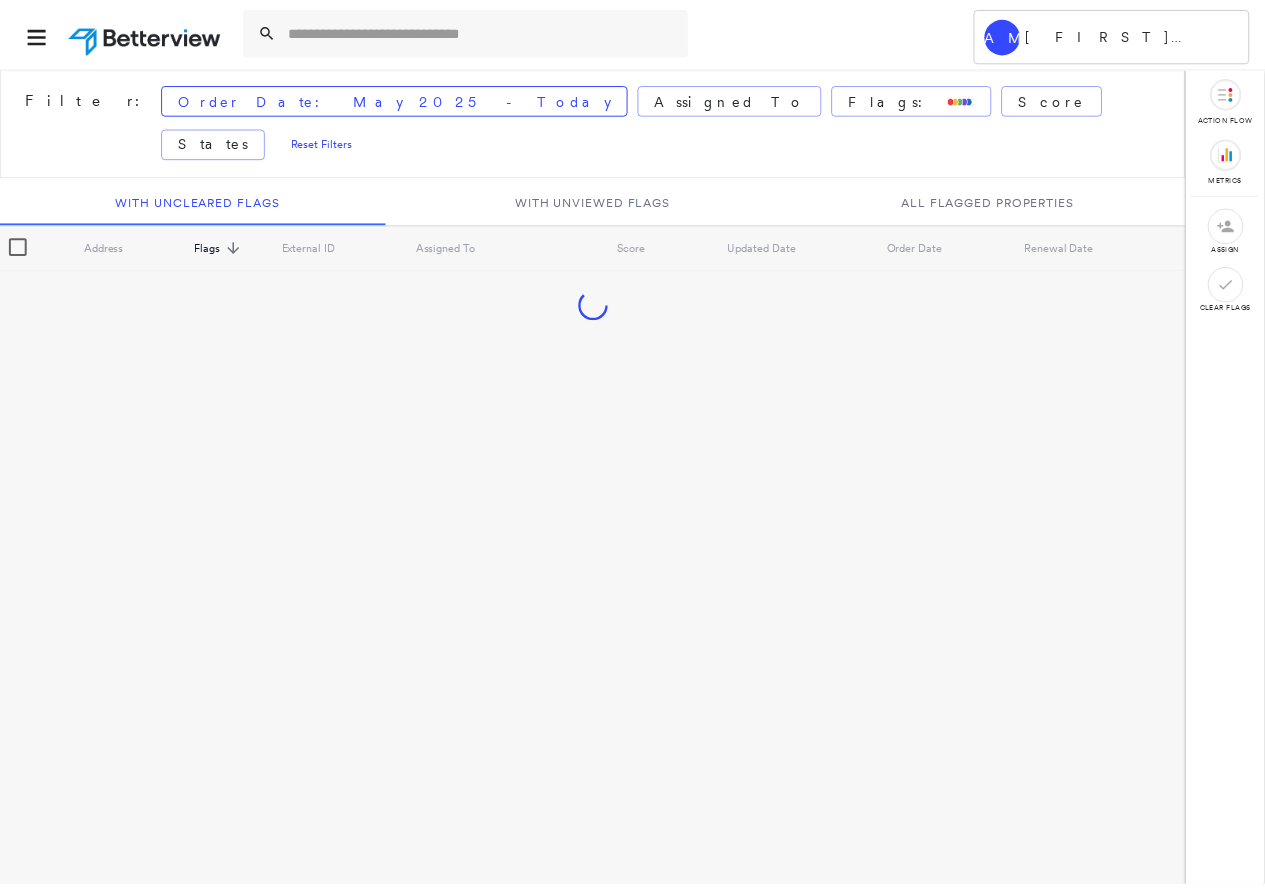 scroll, scrollTop: 0, scrollLeft: 0, axis: both 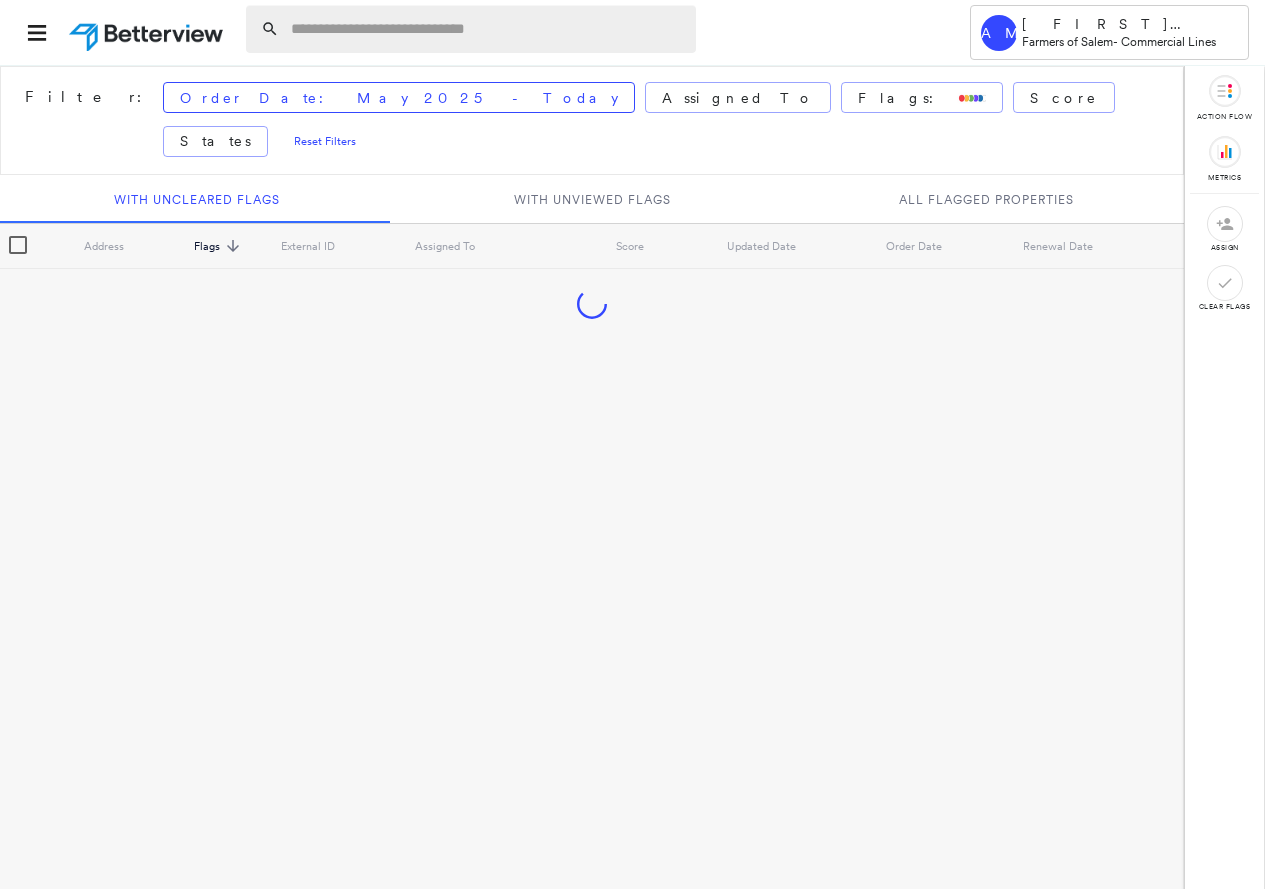 click at bounding box center [487, 29] 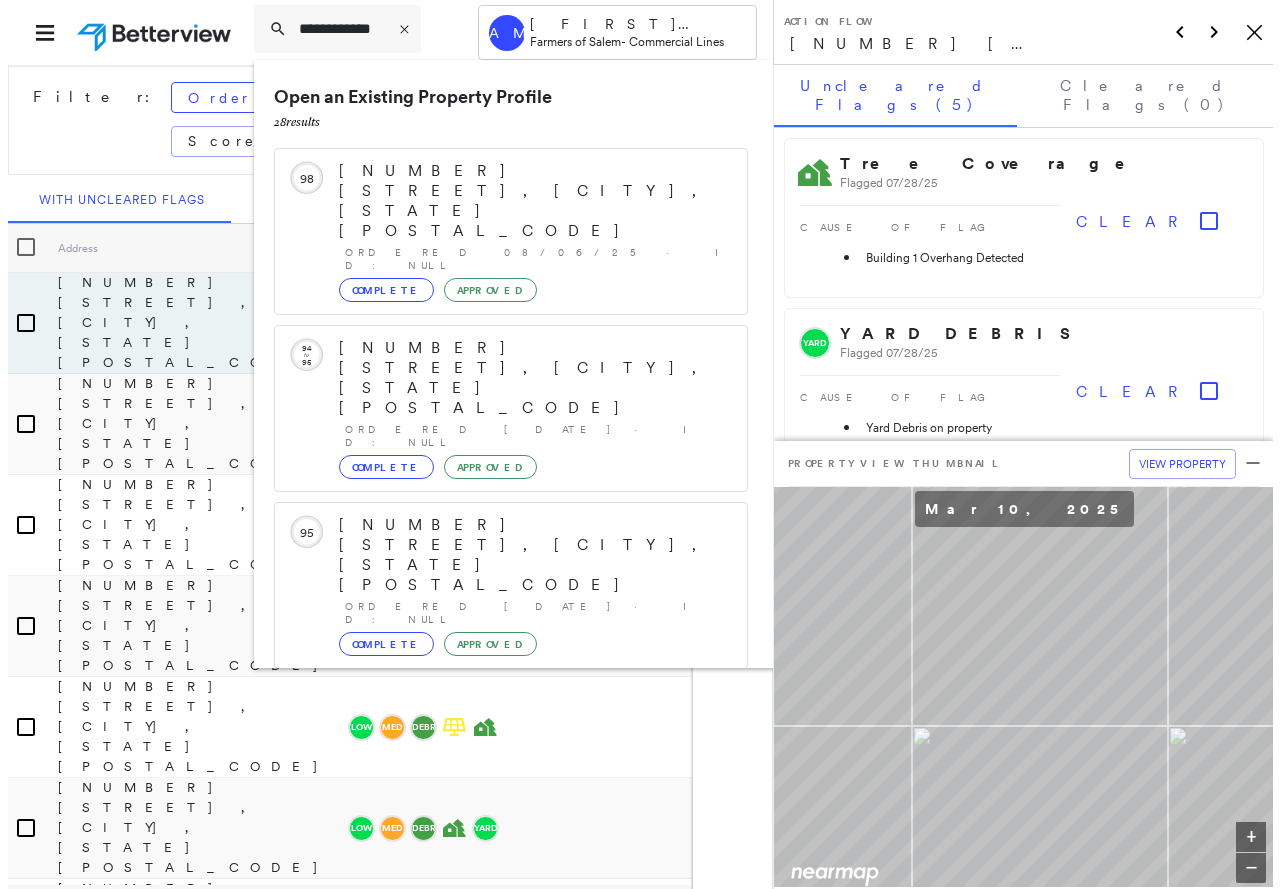 scroll, scrollTop: 213, scrollLeft: 0, axis: vertical 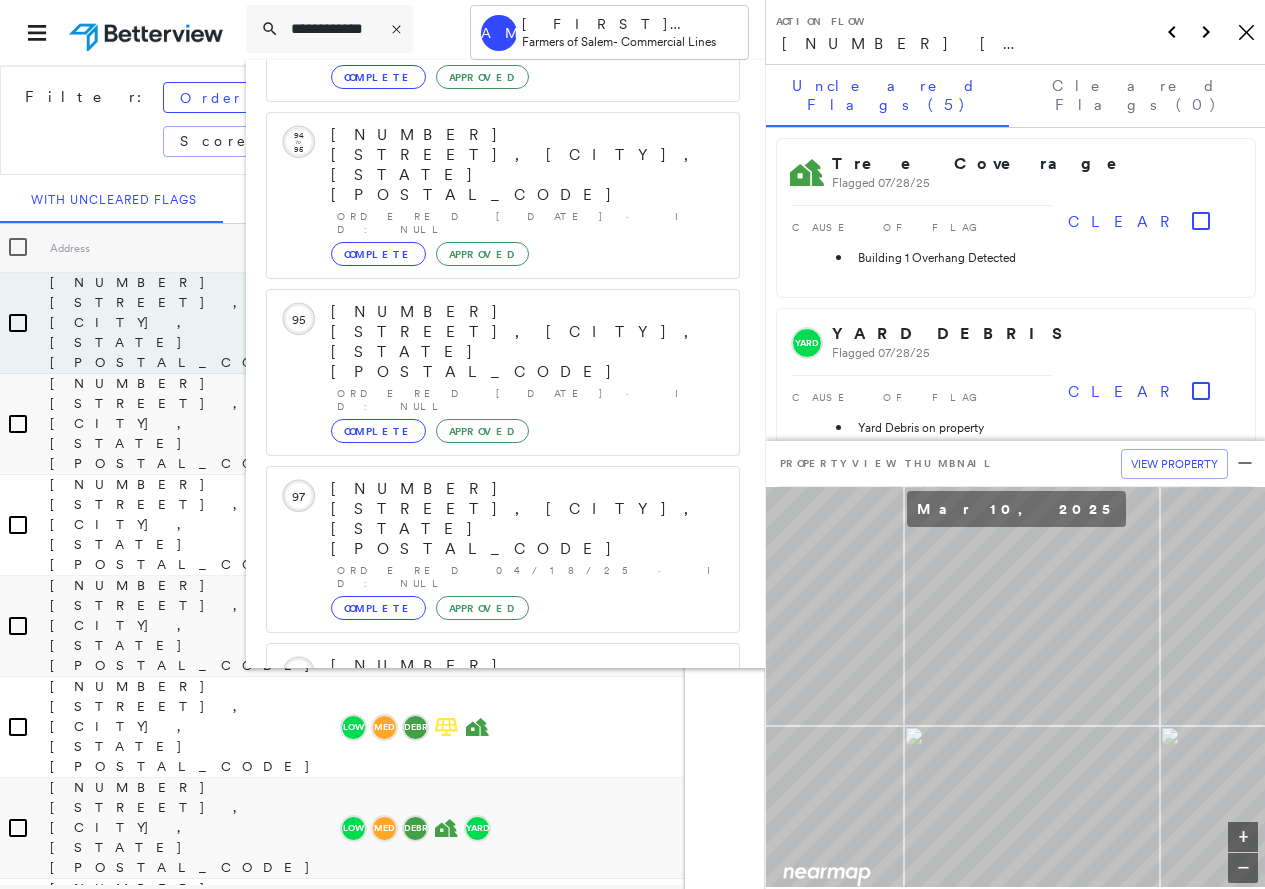 type on "**********" 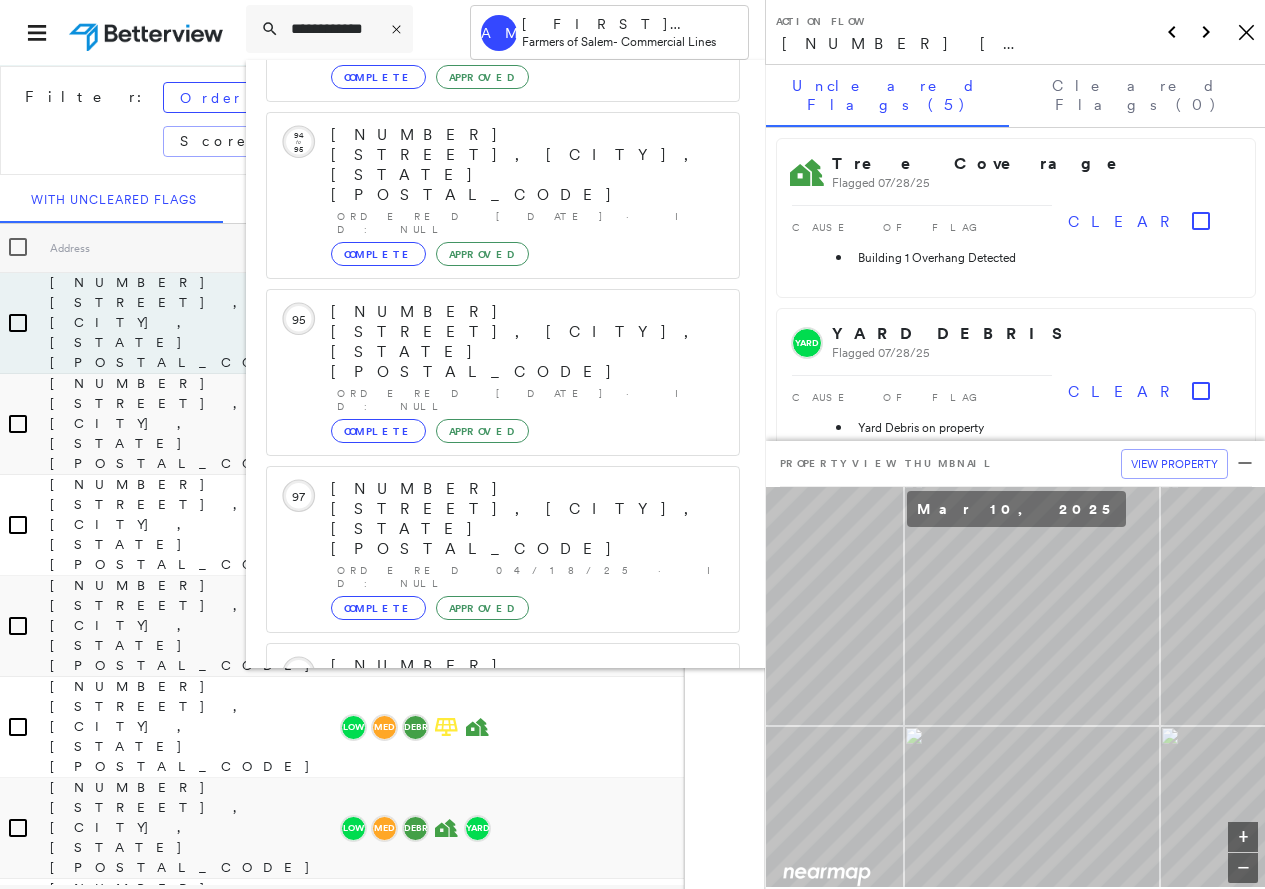 click on "[NUMBER] [STREET], [CITY], [STATE] [POSTAL_CODE]" at bounding box center [491, 998] 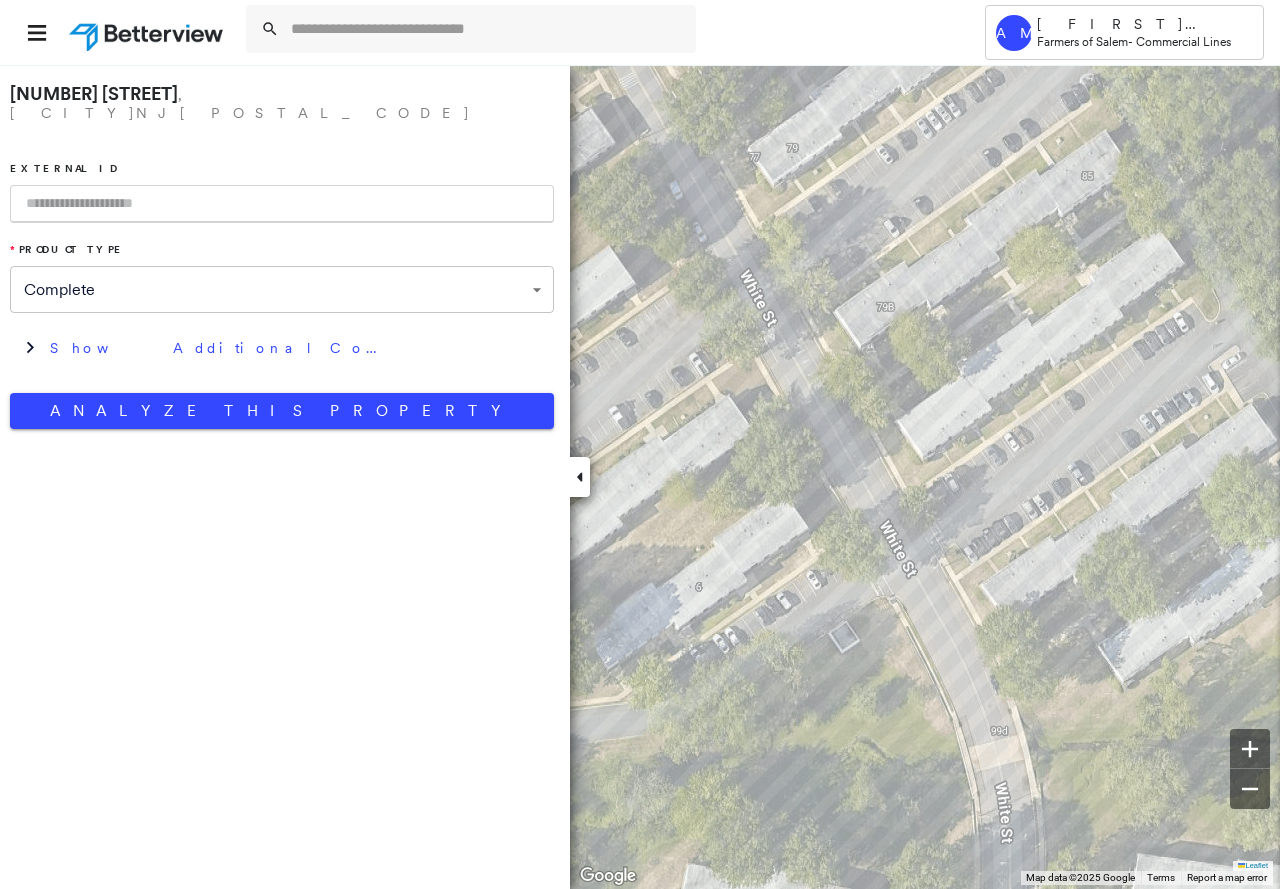 click at bounding box center [580, 477] 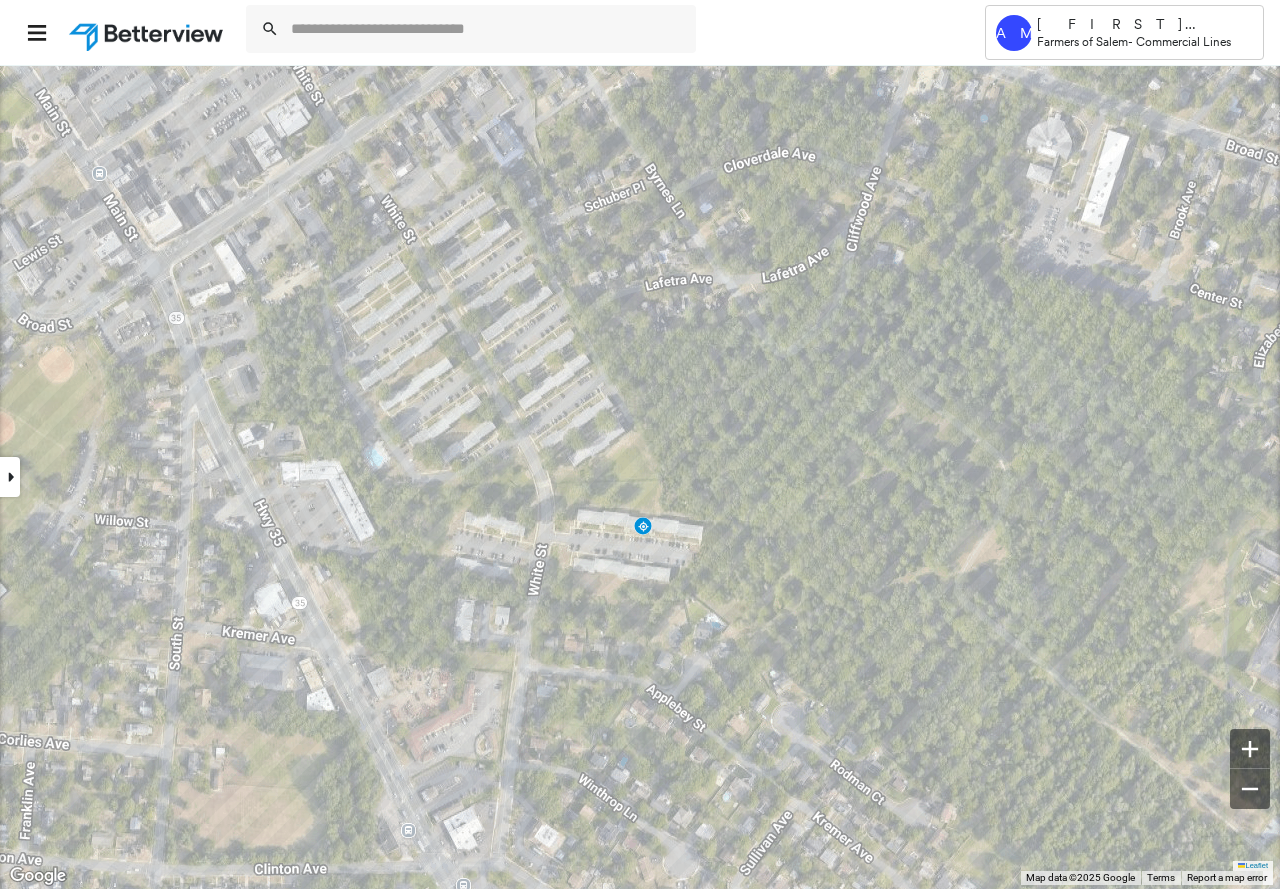 click at bounding box center [10, 477] 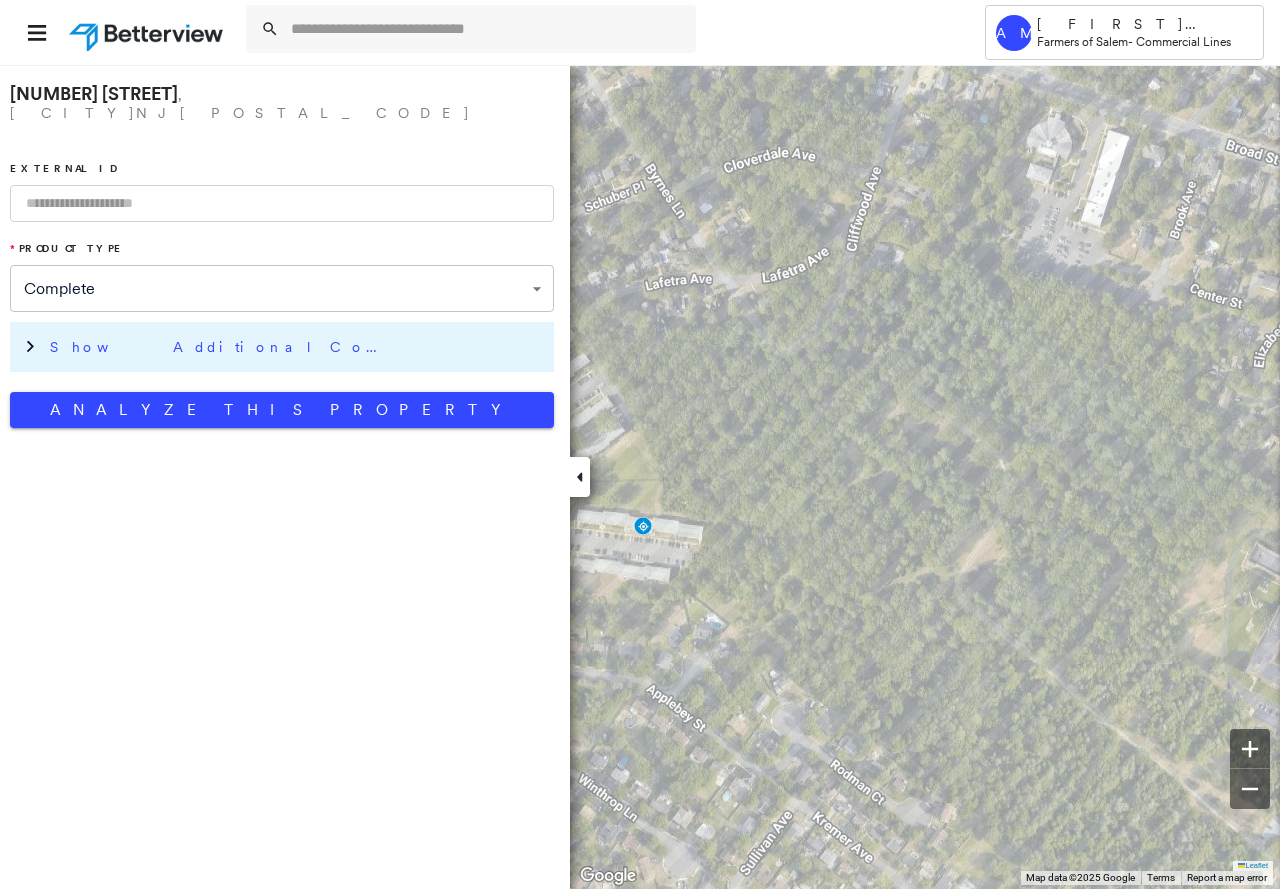 click on "Show Additional Company Data" at bounding box center [297, 347] 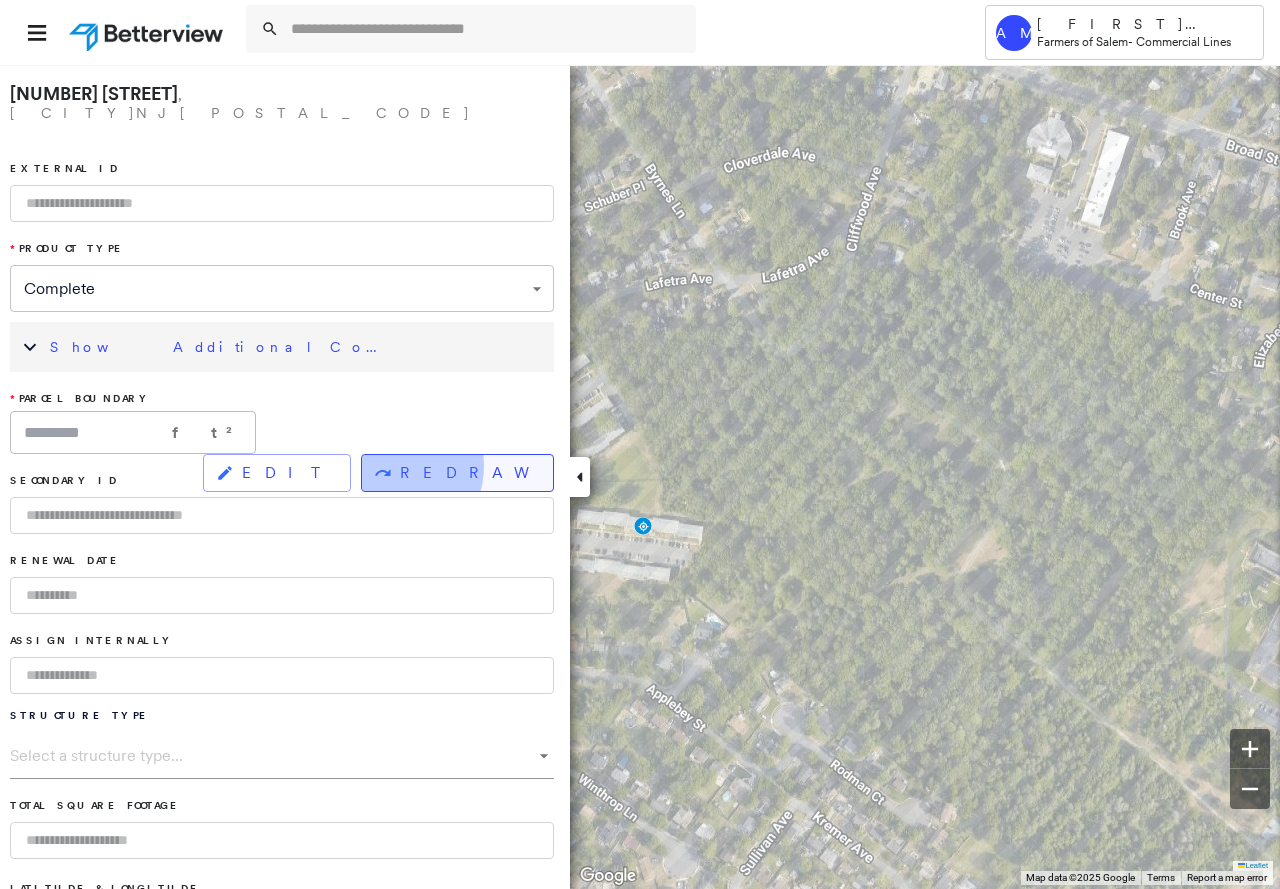click on "REDRAW" at bounding box center [457, 473] 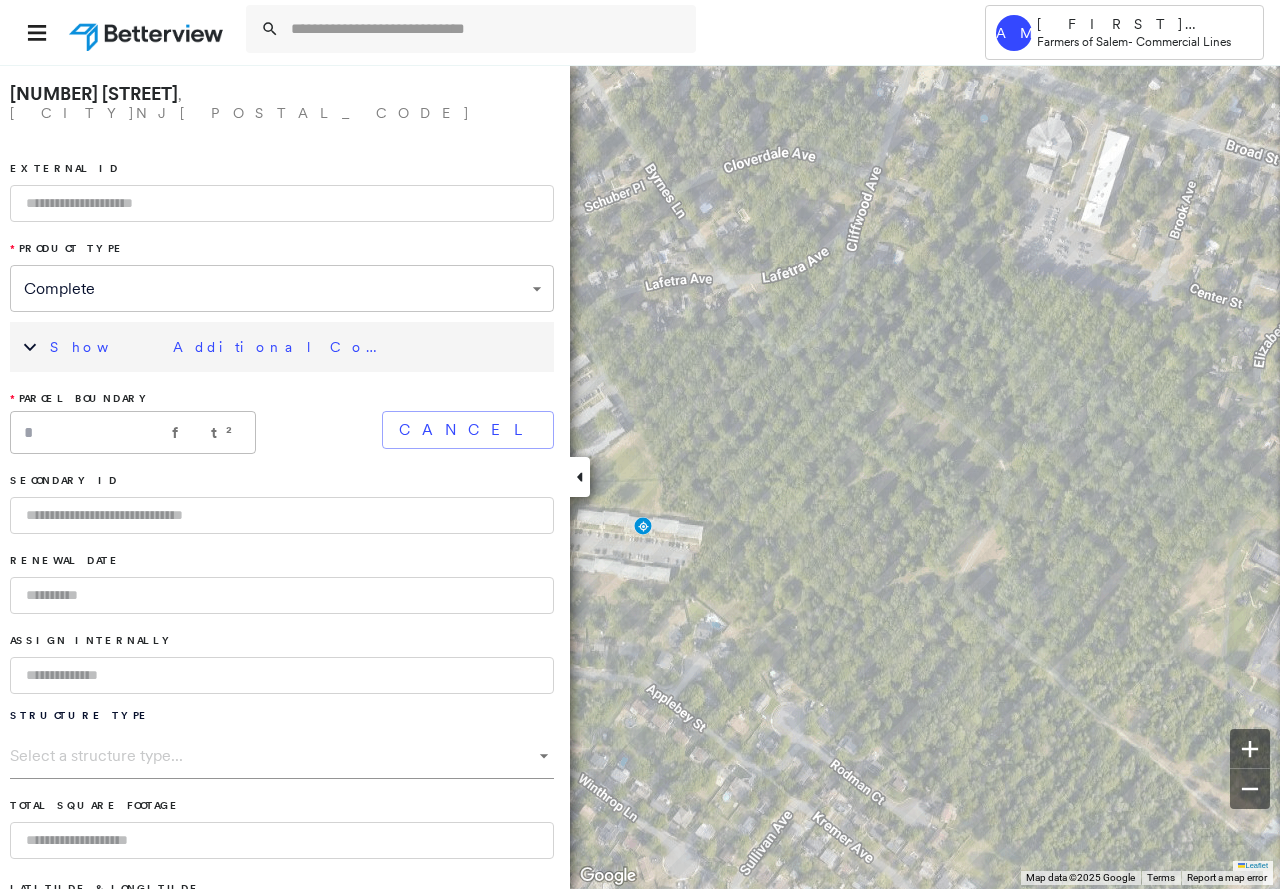click 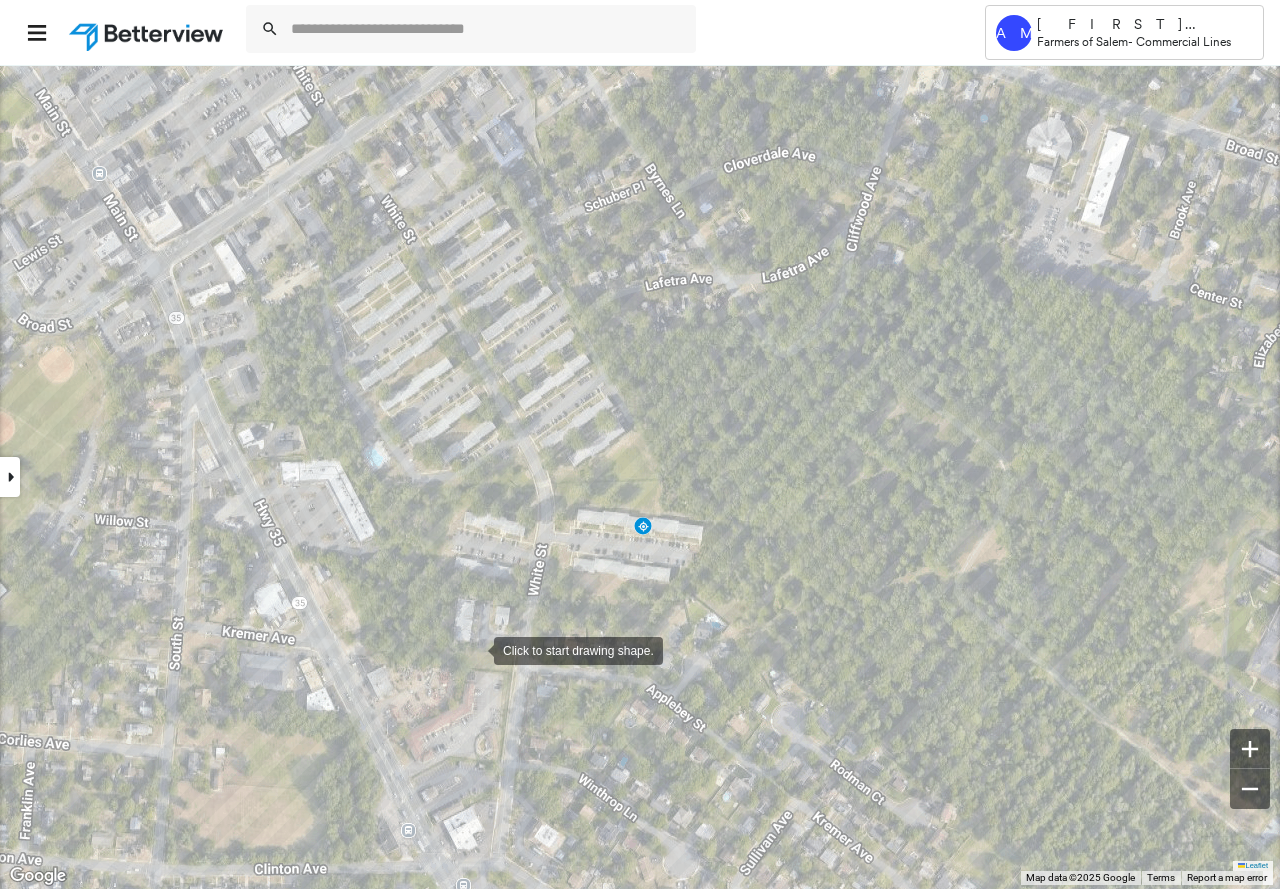 click at bounding box center (474, 649) 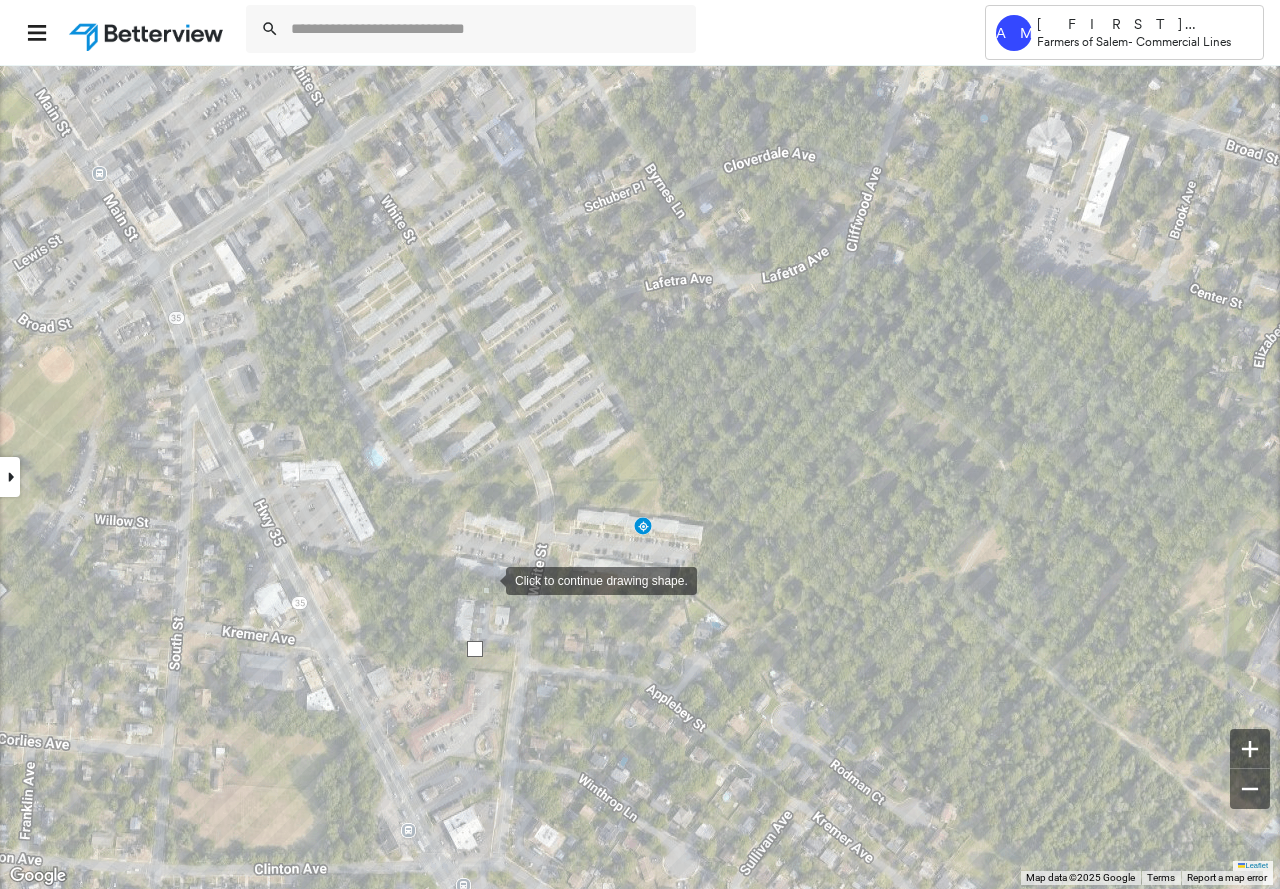 click at bounding box center [486, 579] 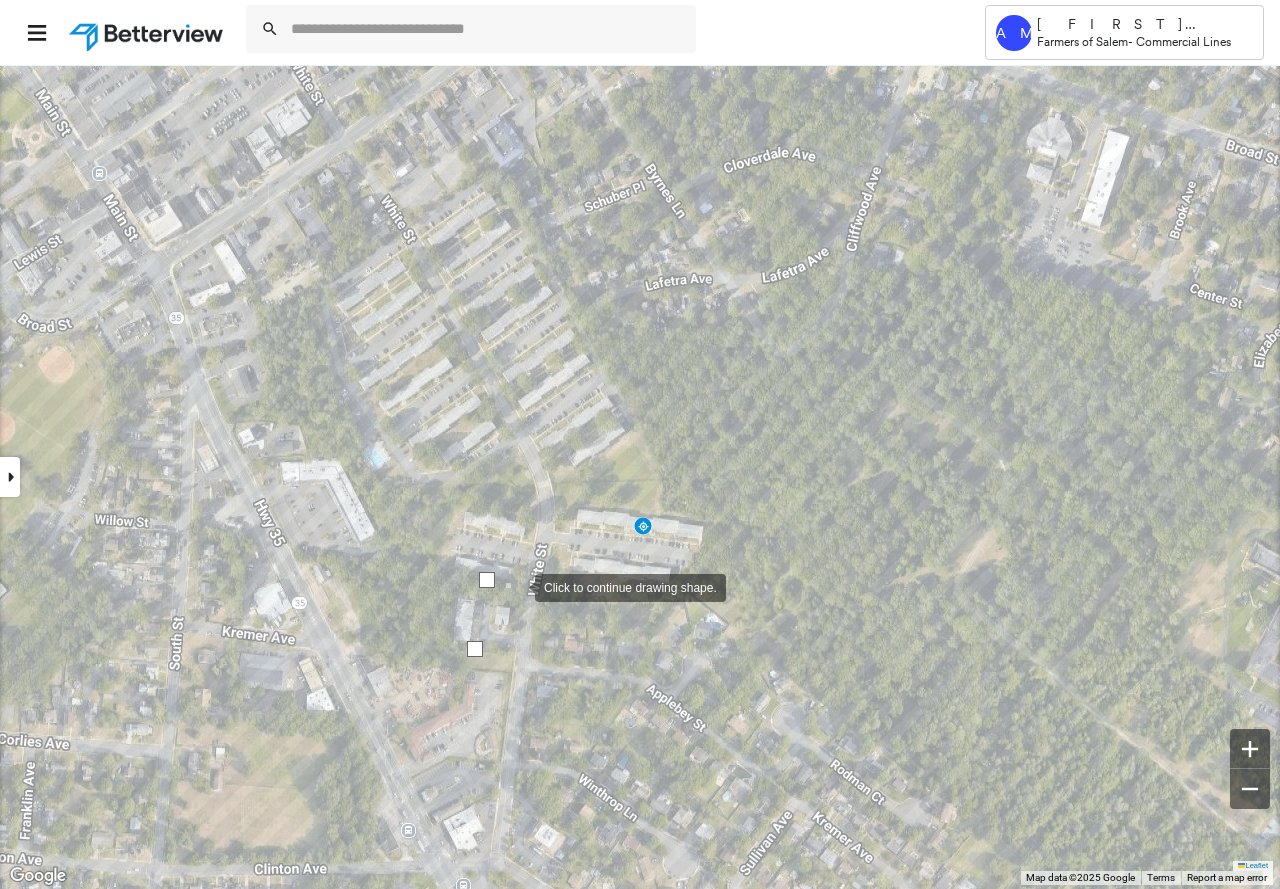 click at bounding box center (515, 586) 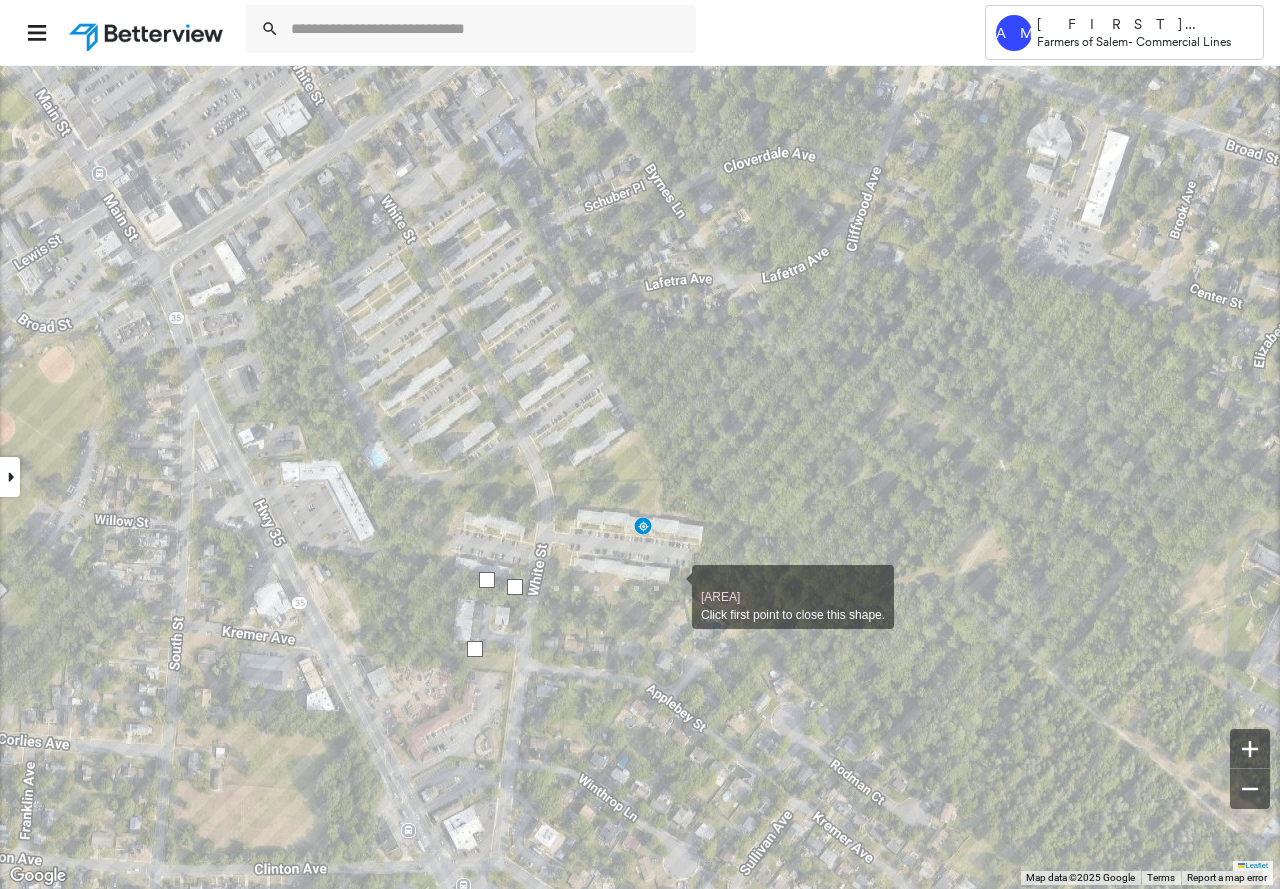click at bounding box center (672, 586) 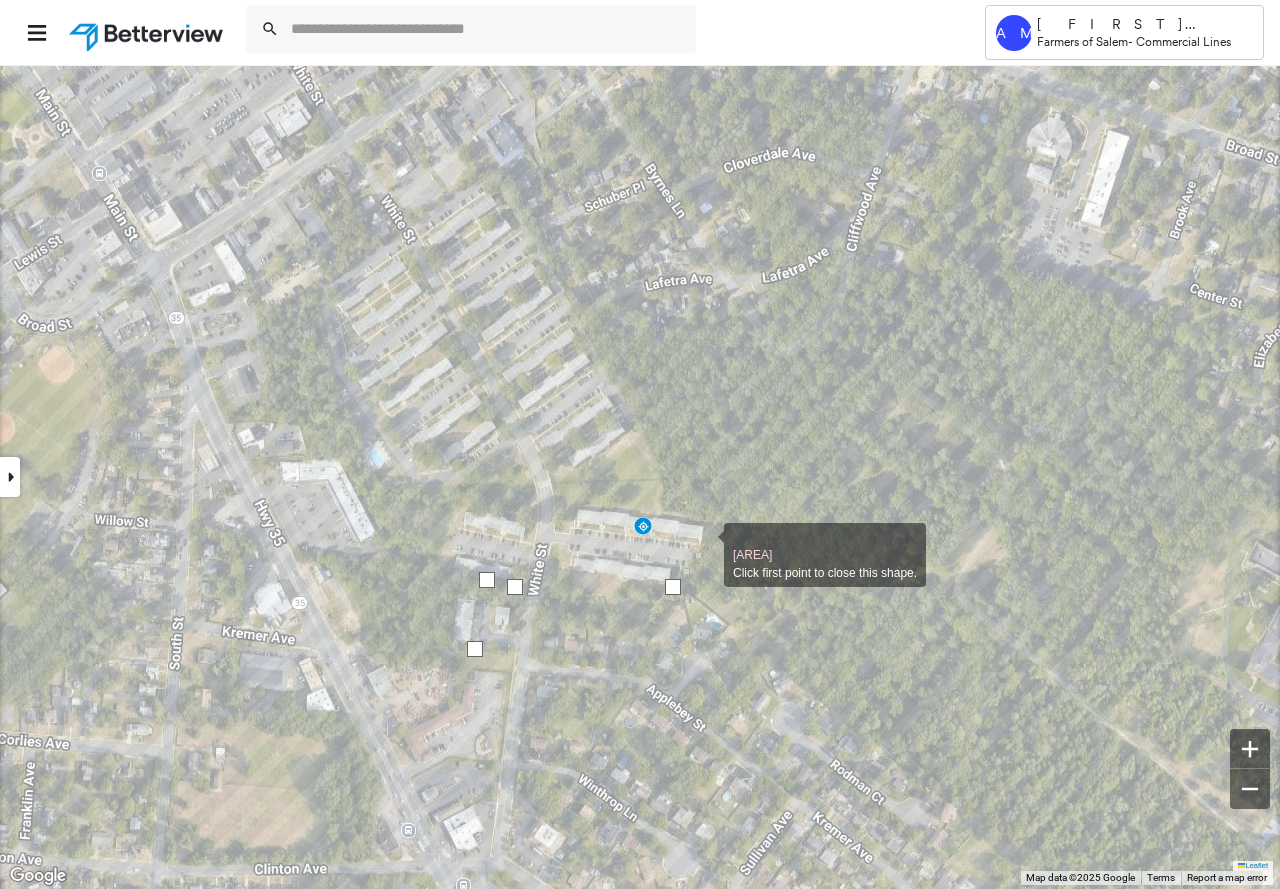 click at bounding box center [704, 544] 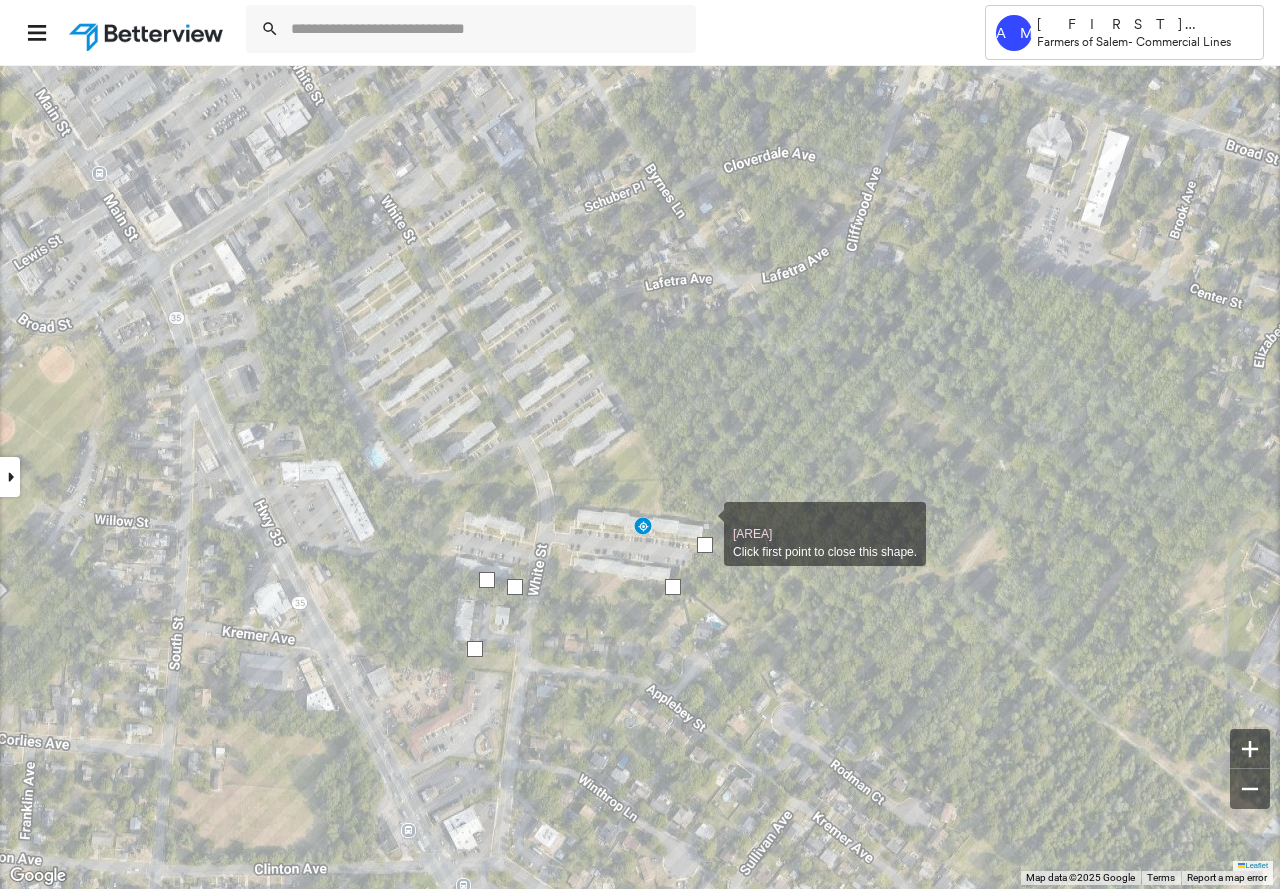 click at bounding box center (704, 523) 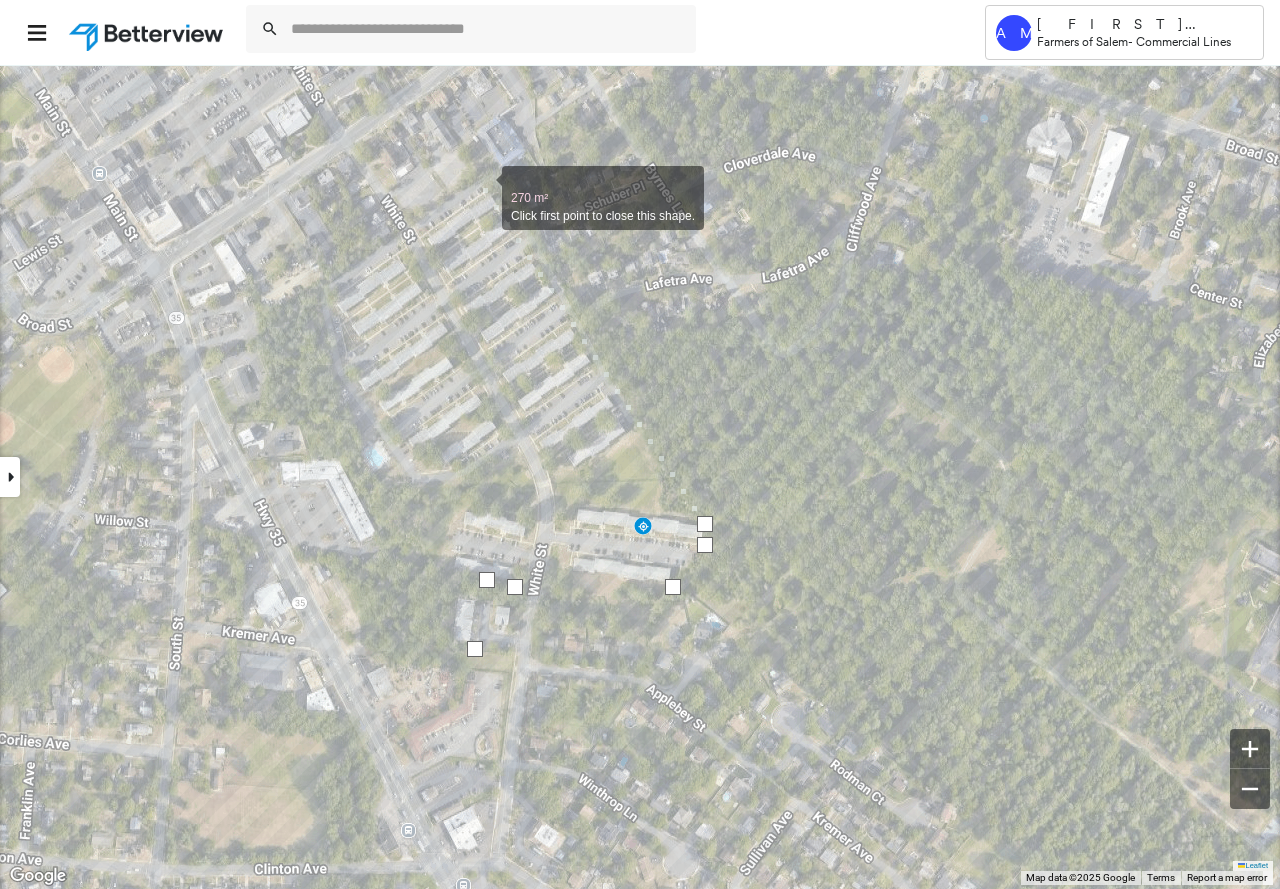 click at bounding box center [482, 187] 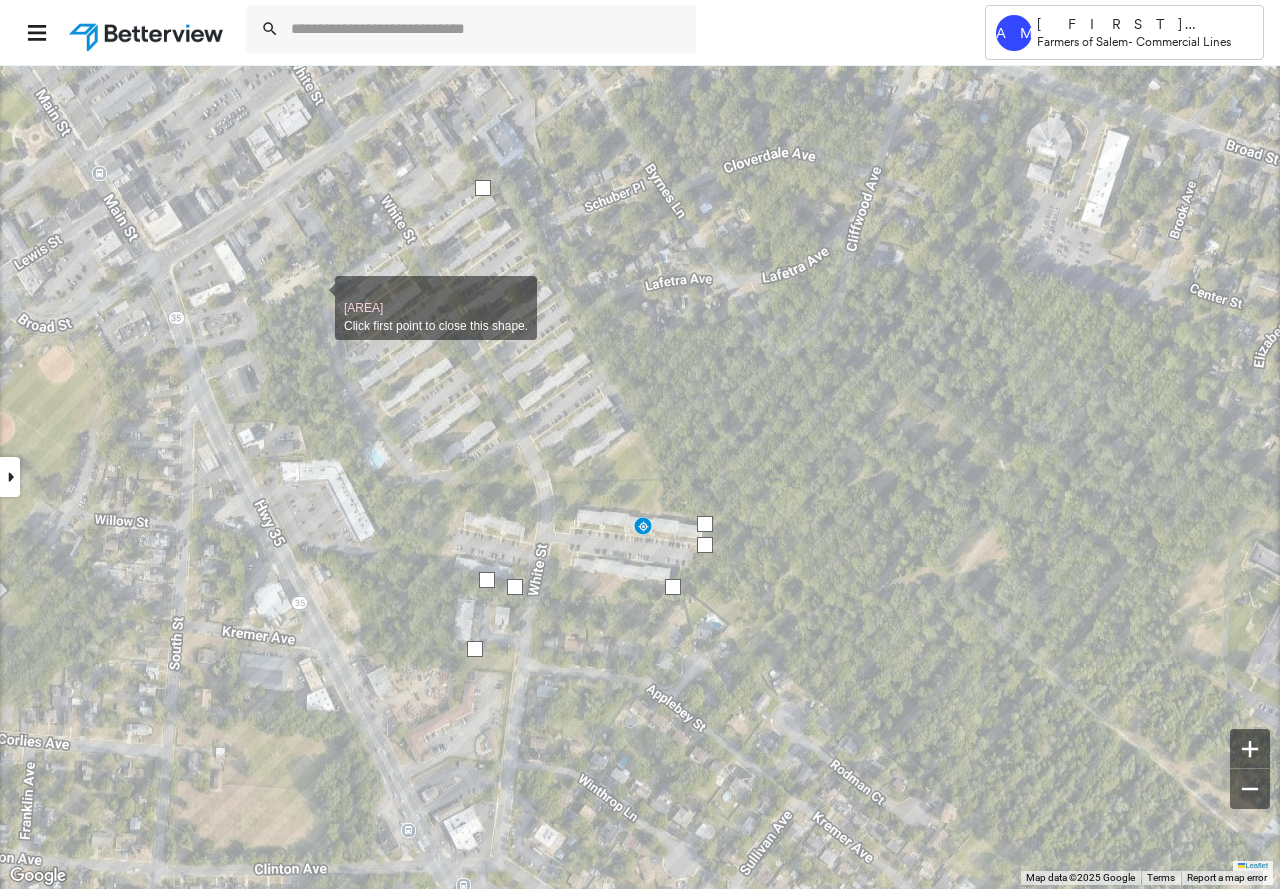 click at bounding box center [315, 297] 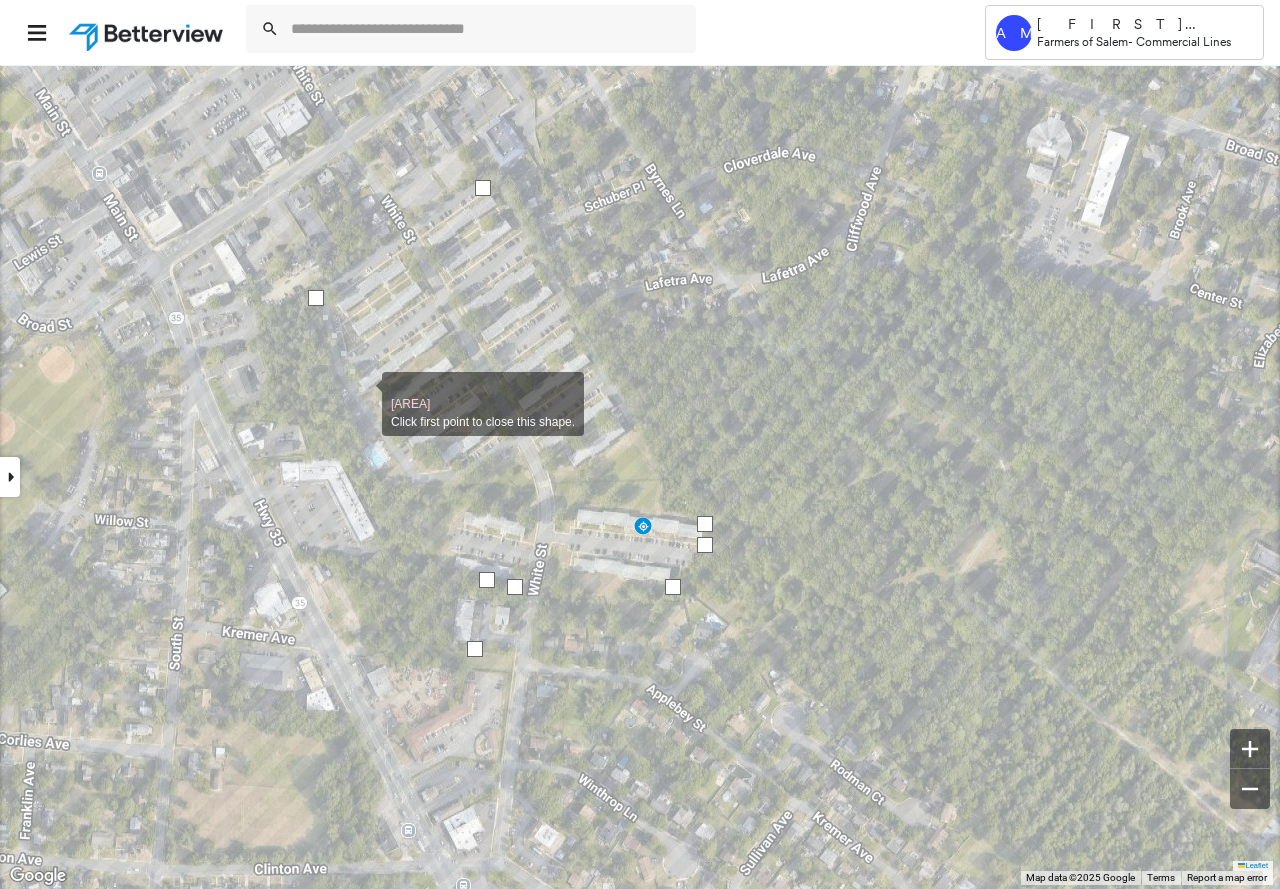 click at bounding box center [362, 393] 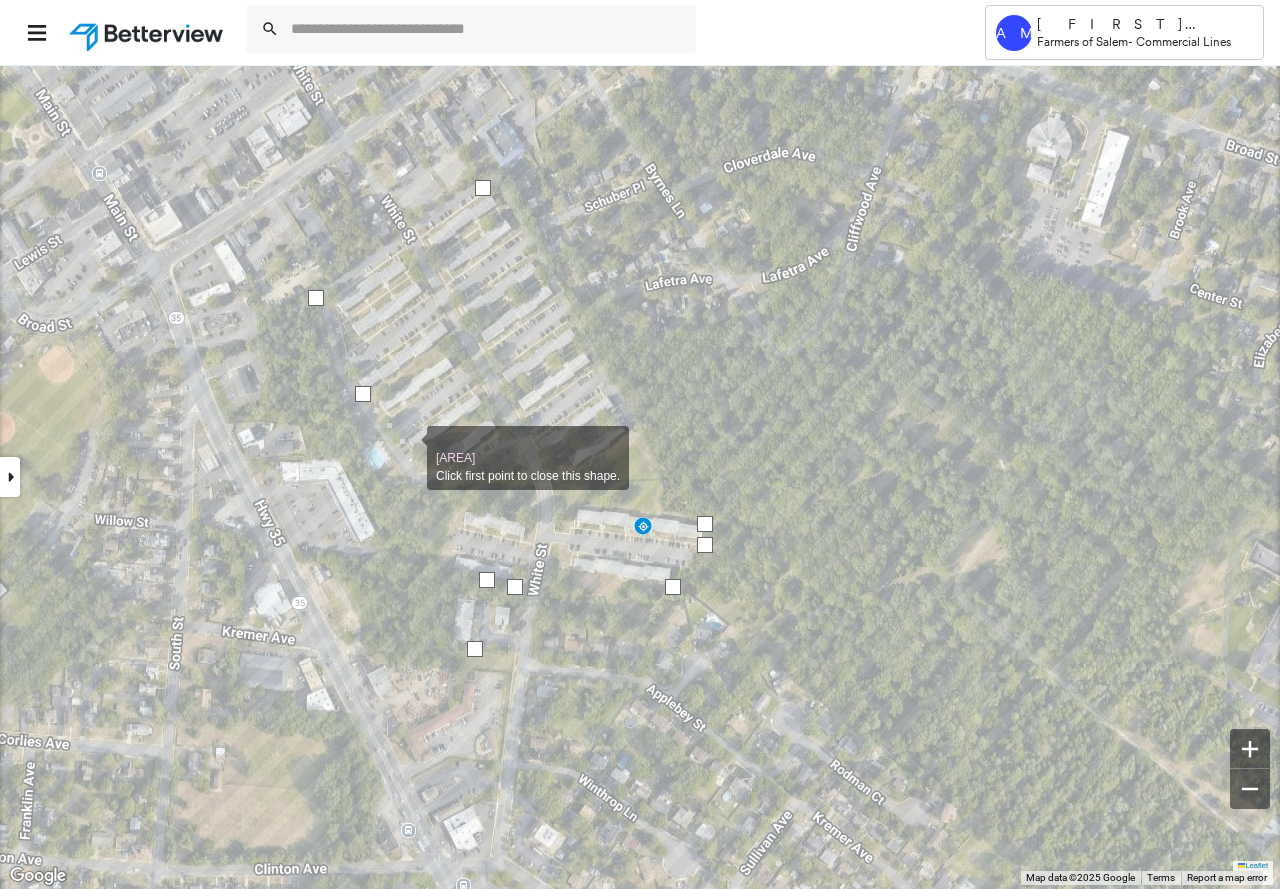 click at bounding box center [407, 447] 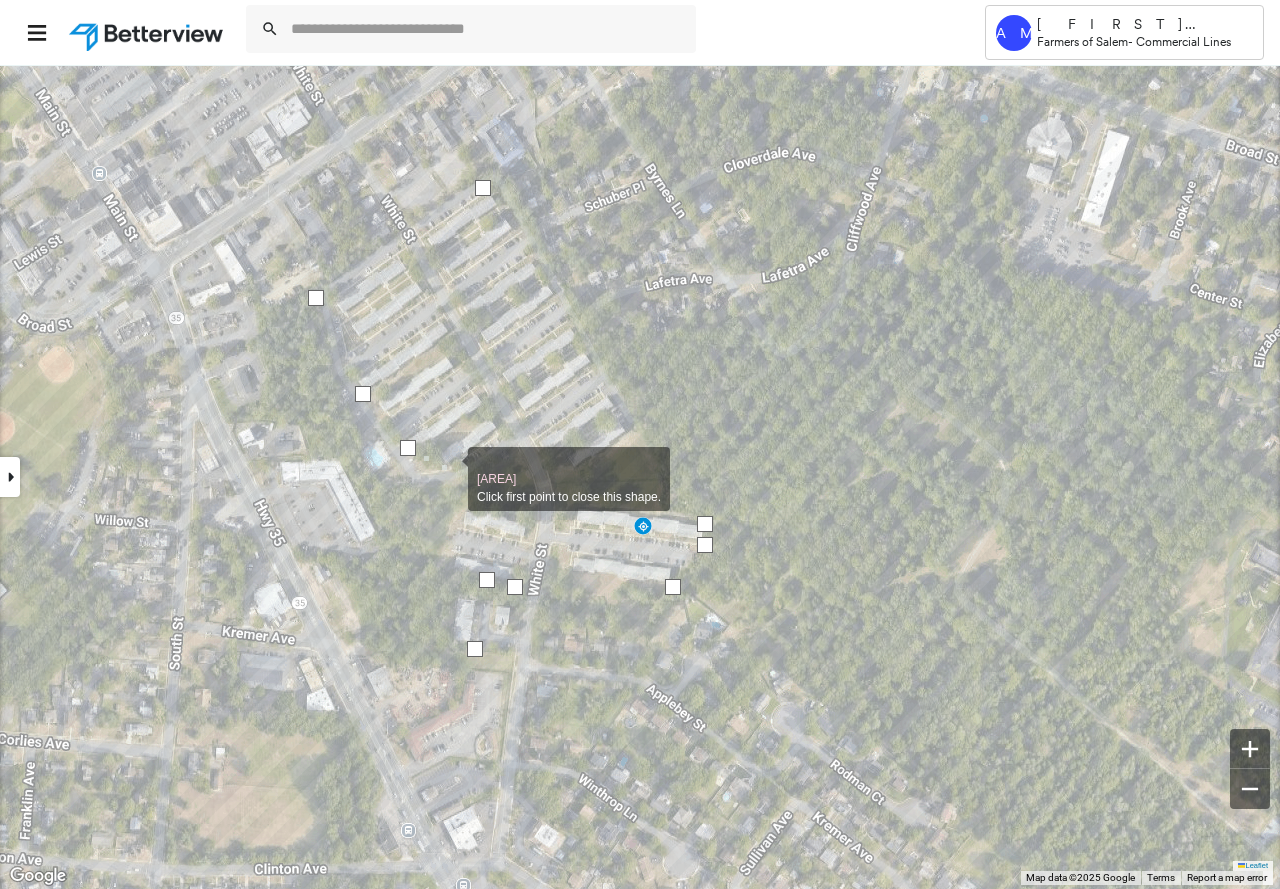 click at bounding box center (448, 468) 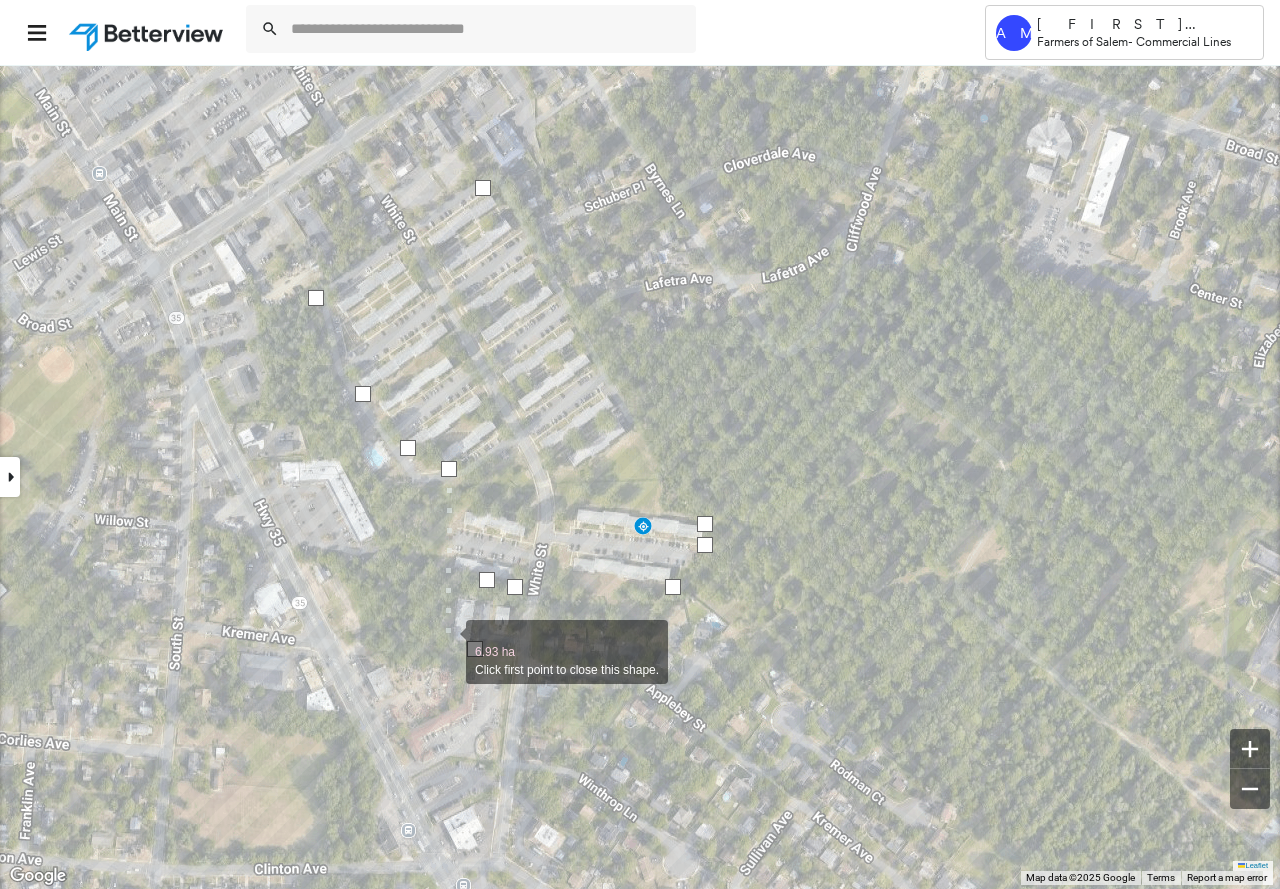 click at bounding box center (446, 641) 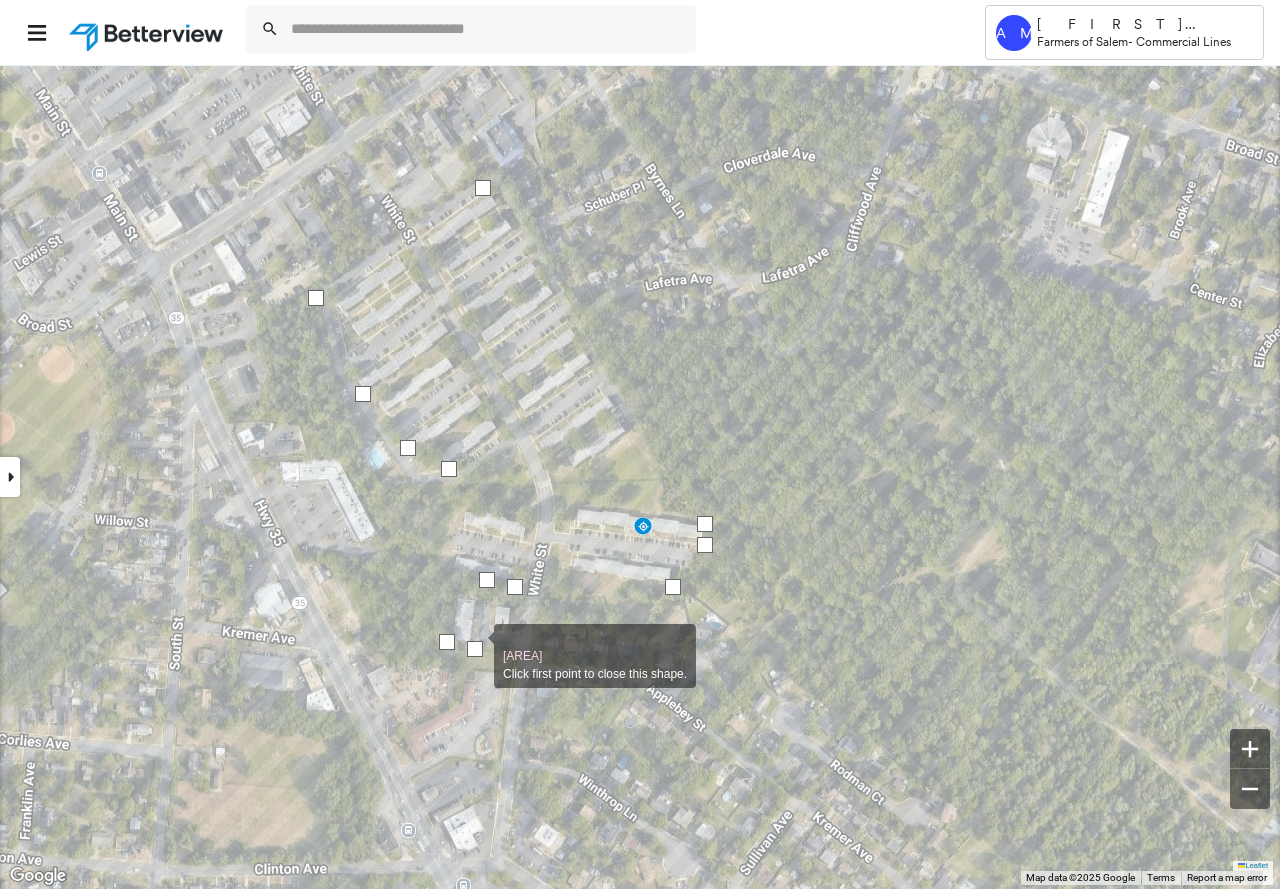 click at bounding box center [475, 649] 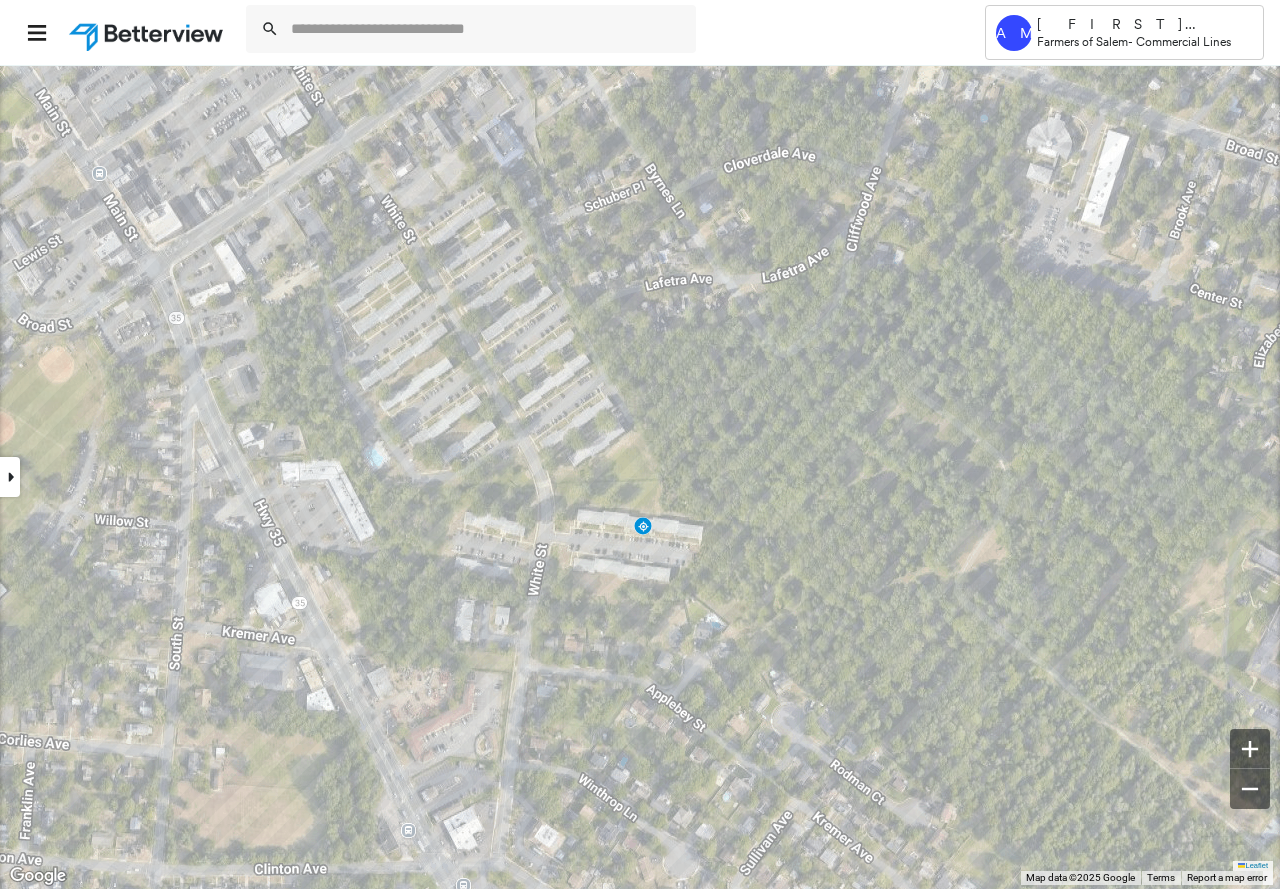 click at bounding box center [10, 477] 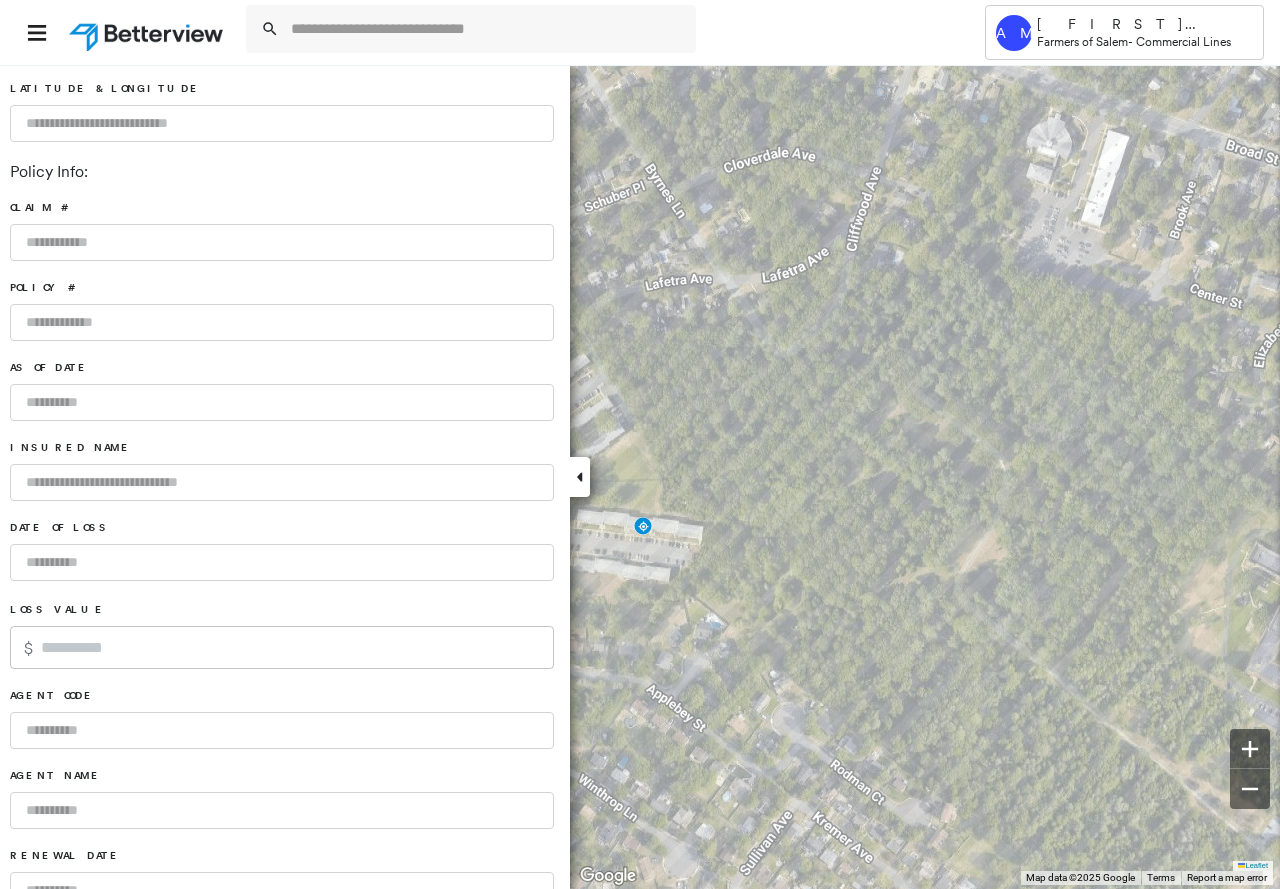 scroll, scrollTop: 1164, scrollLeft: 0, axis: vertical 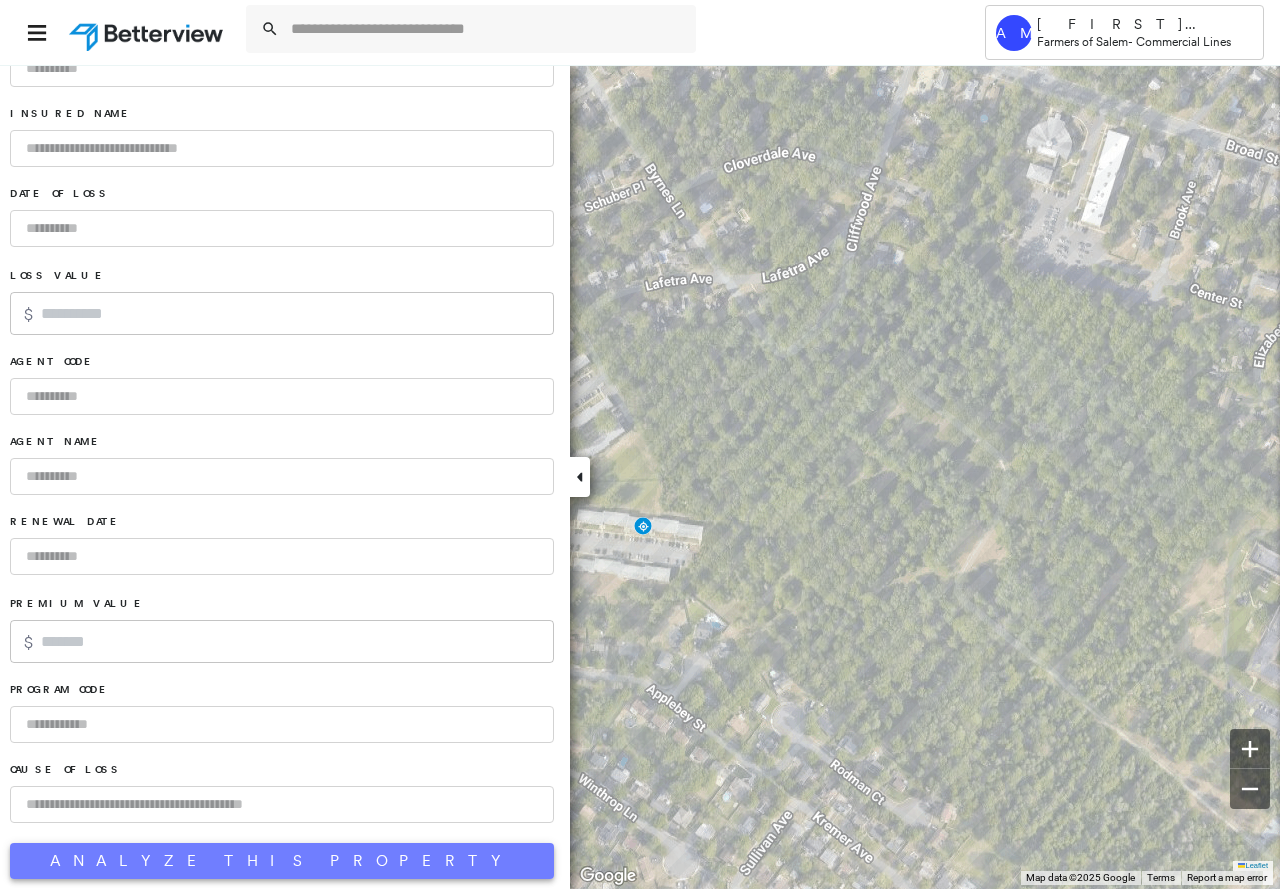 click on "Analyze This Property" at bounding box center (282, 861) 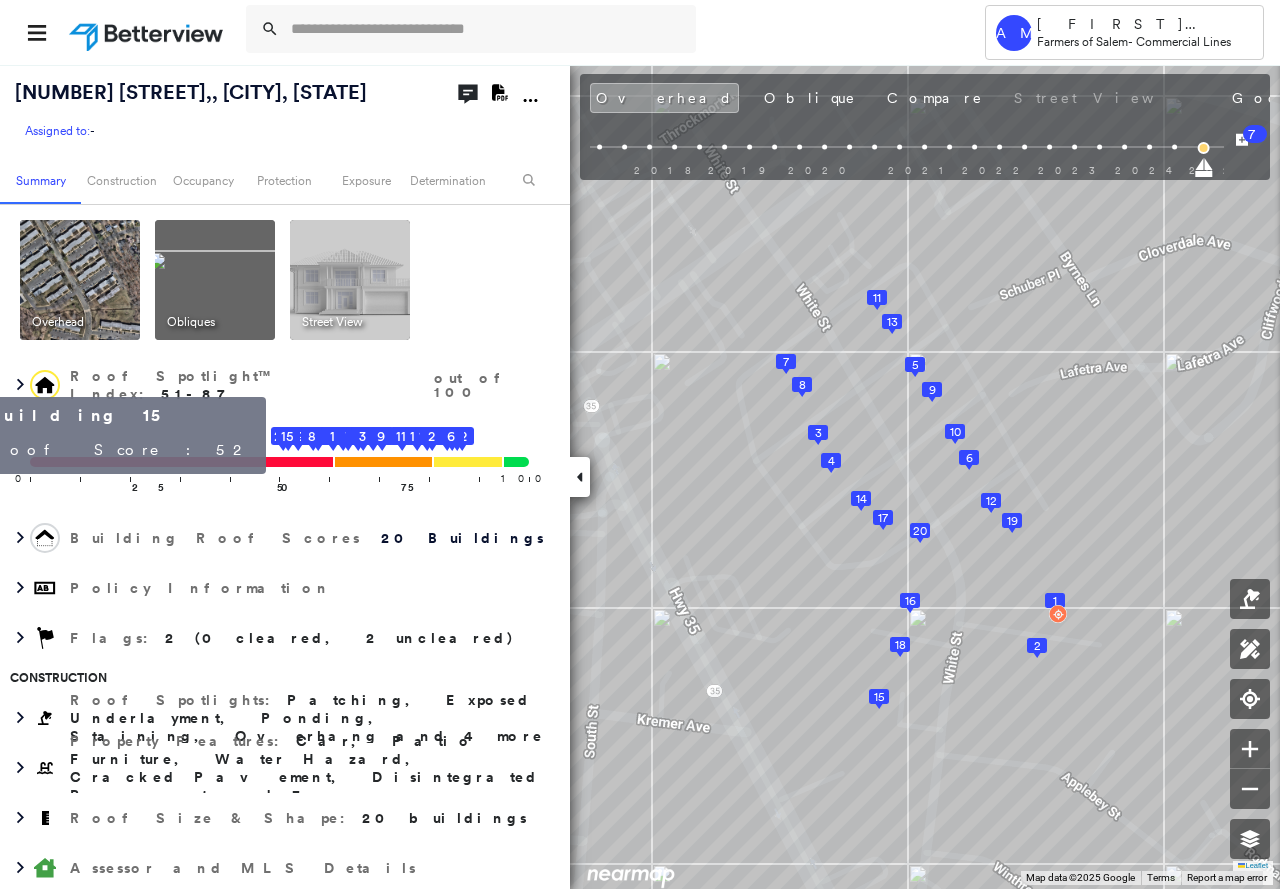 click on "Building 15 Roof Score: 52" at bounding box center (125, 435) 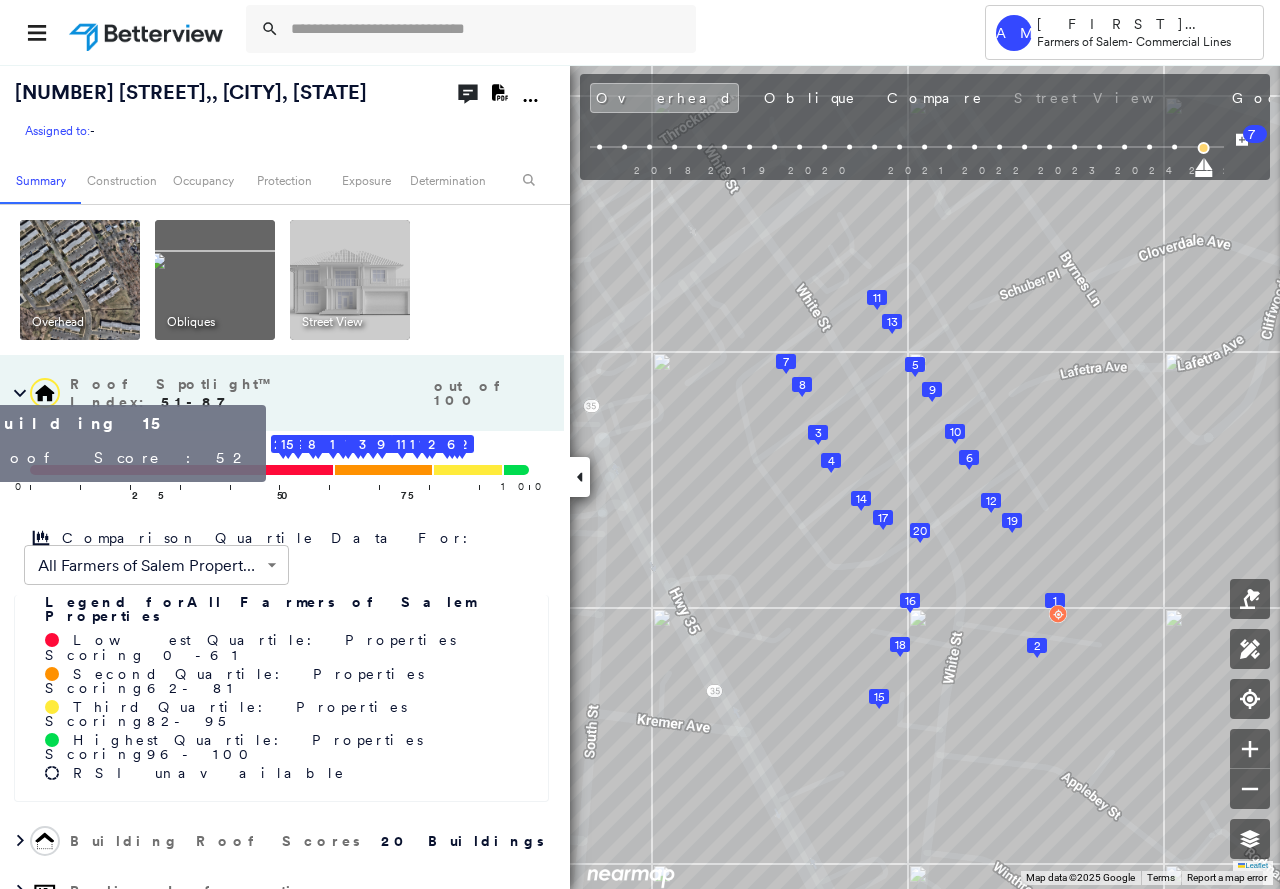 click on "15" 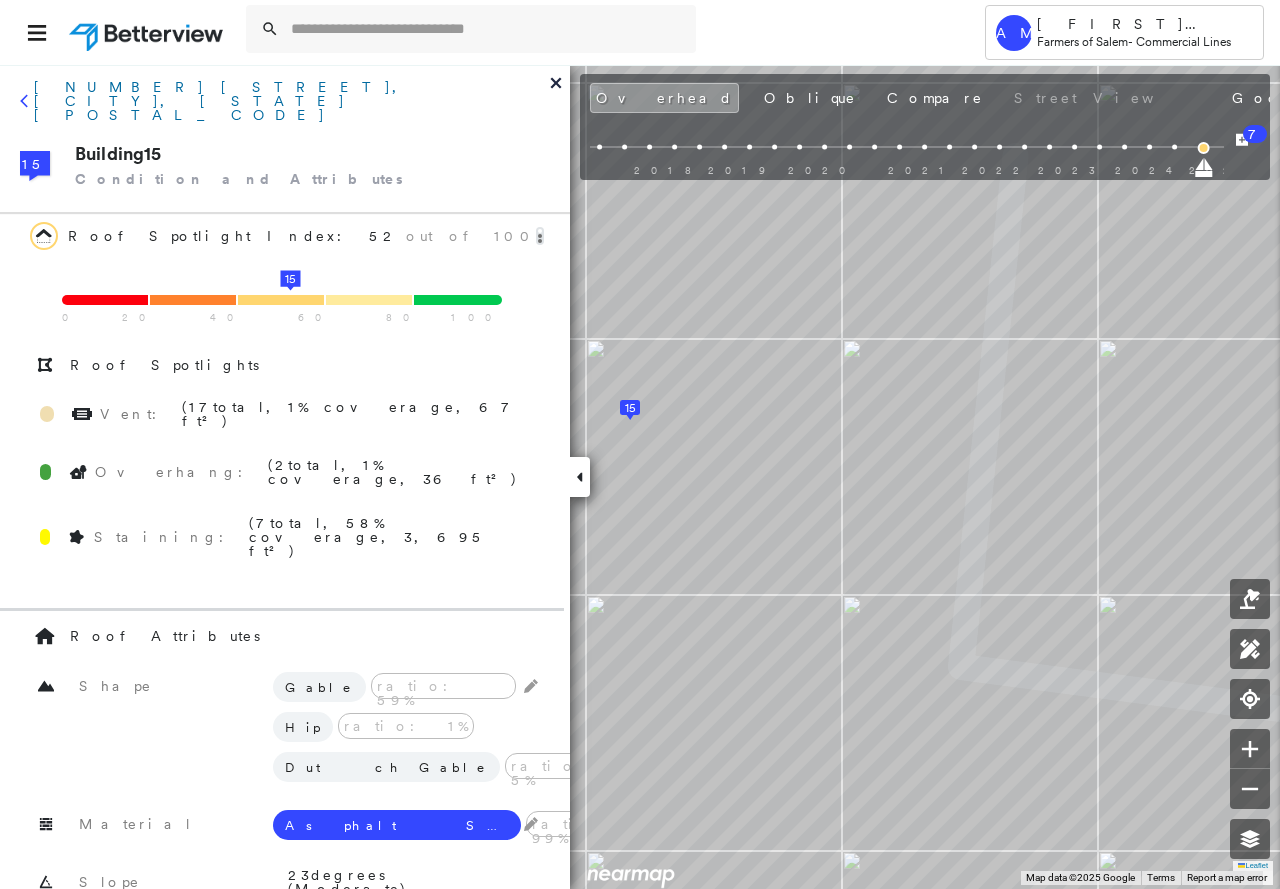 click on "[NUMBER] [STREET], [CITY], [STATE] [POSTAL_CODE]" at bounding box center [292, 101] 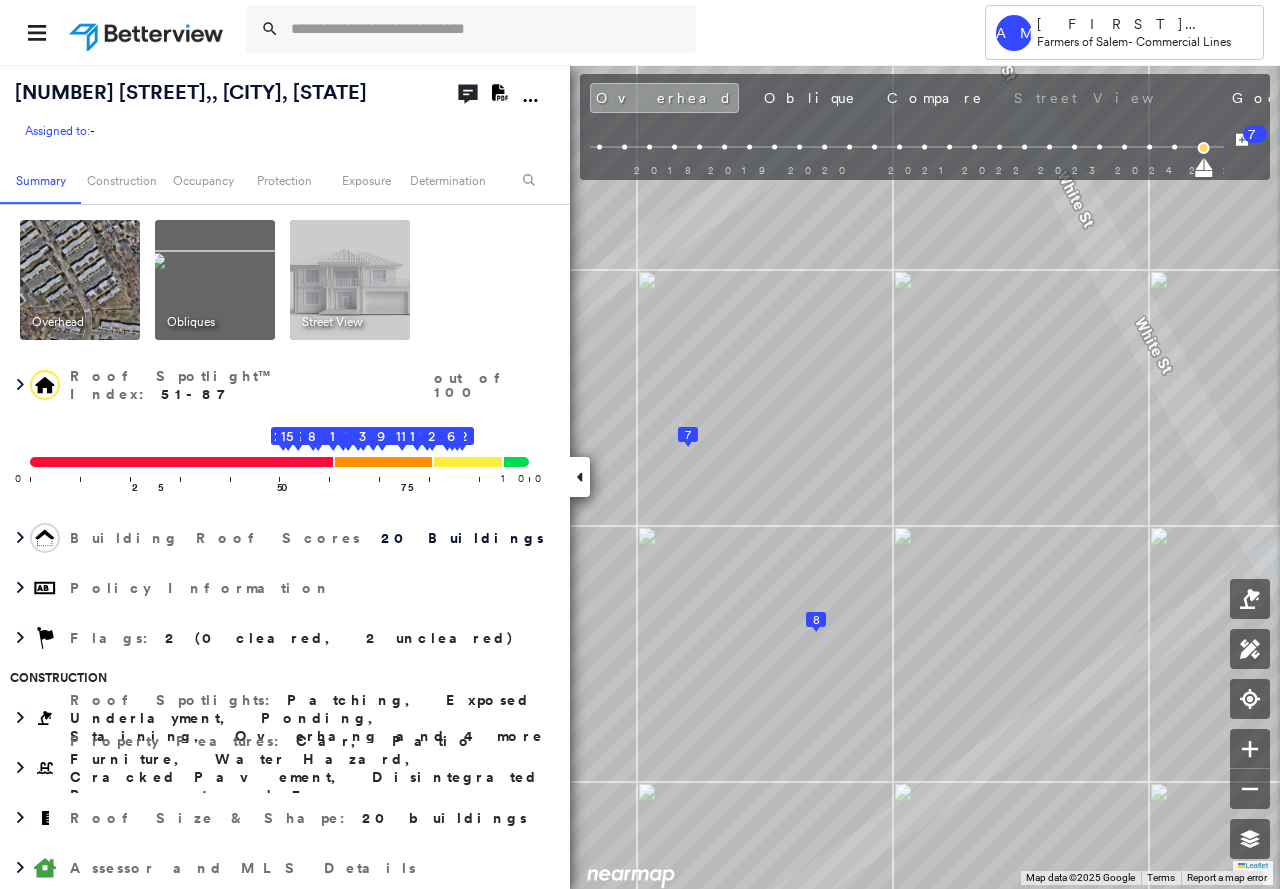 click 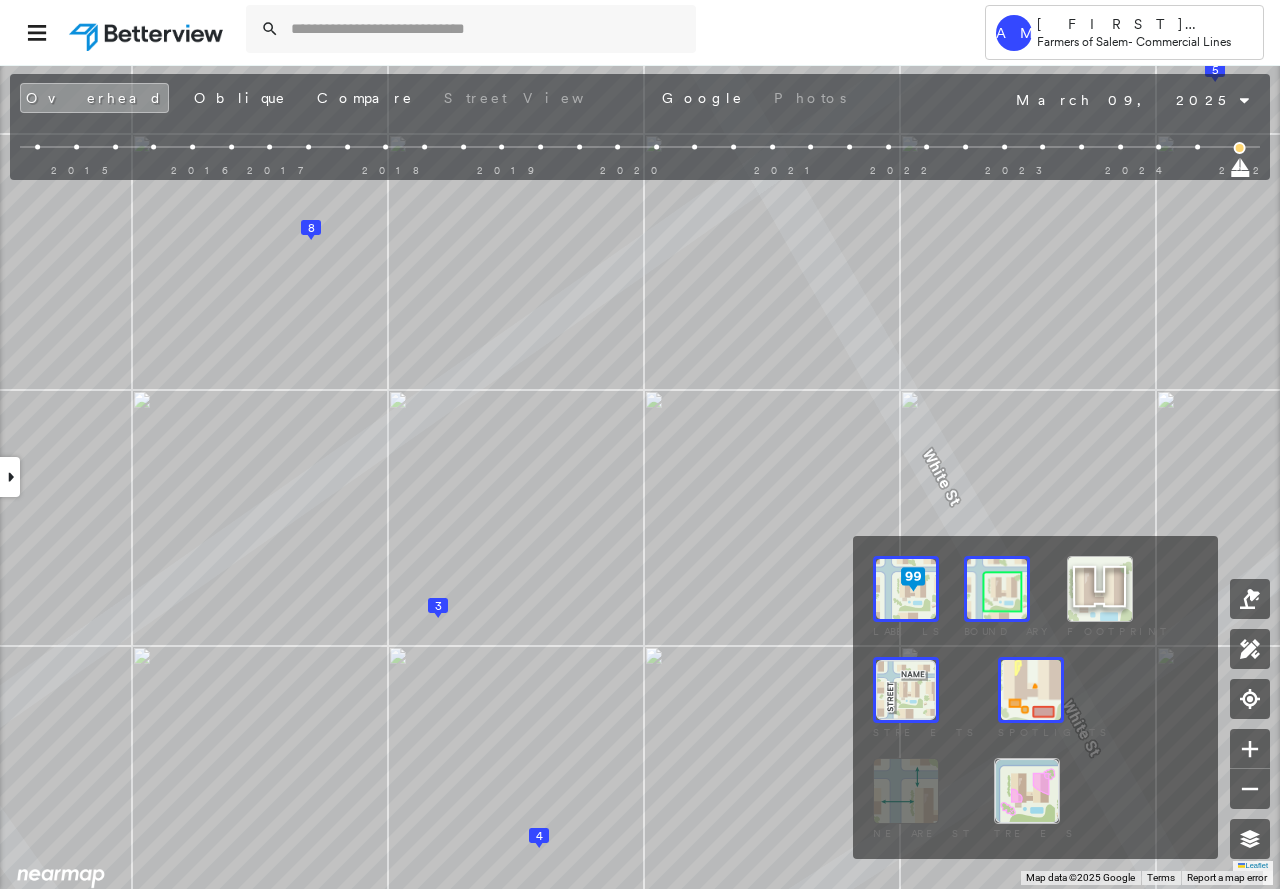 click at bounding box center [906, 589] 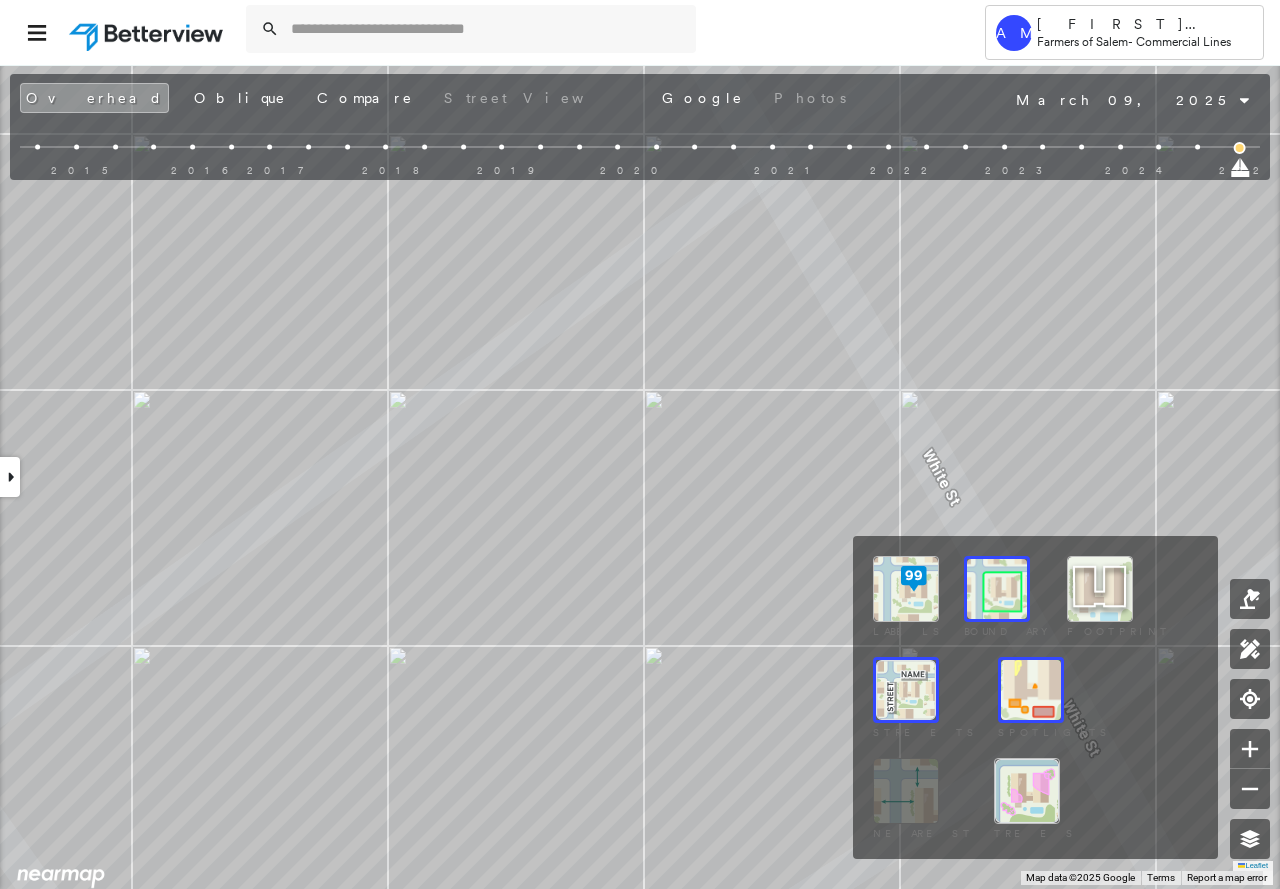 click at bounding box center (1031, 690) 